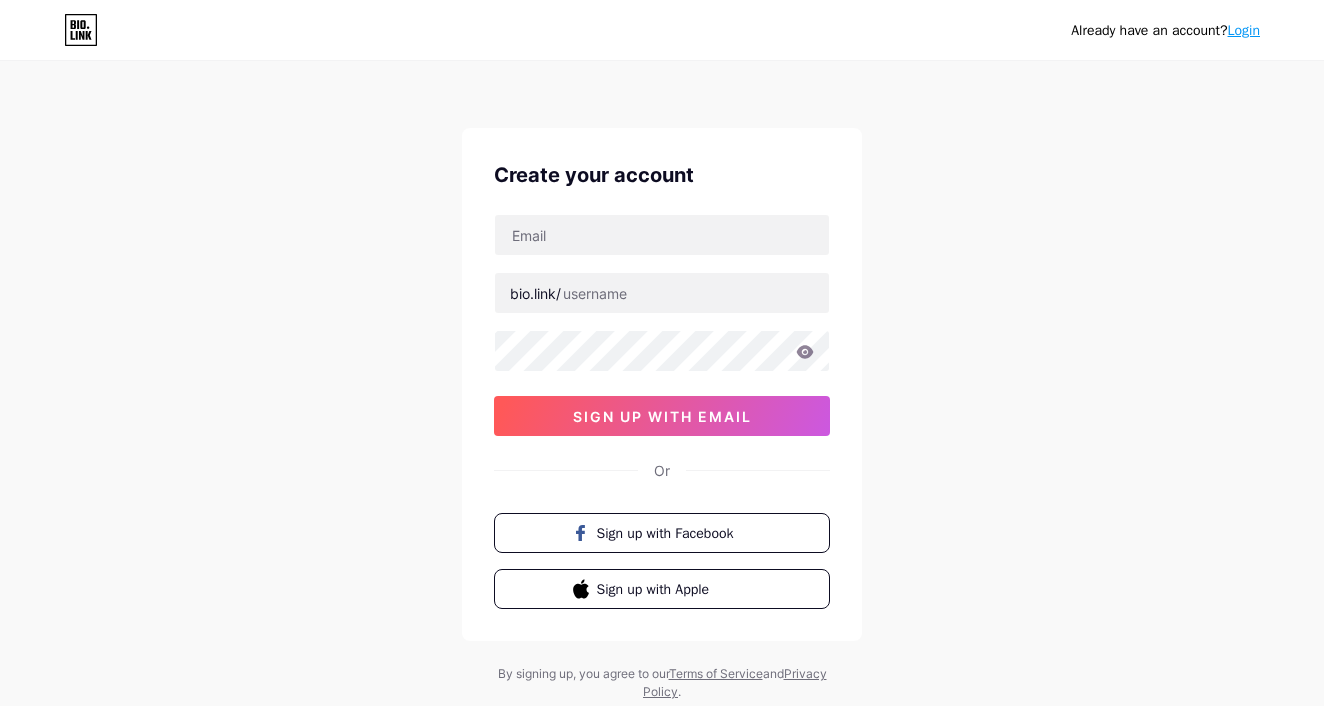 scroll, scrollTop: 0, scrollLeft: 0, axis: both 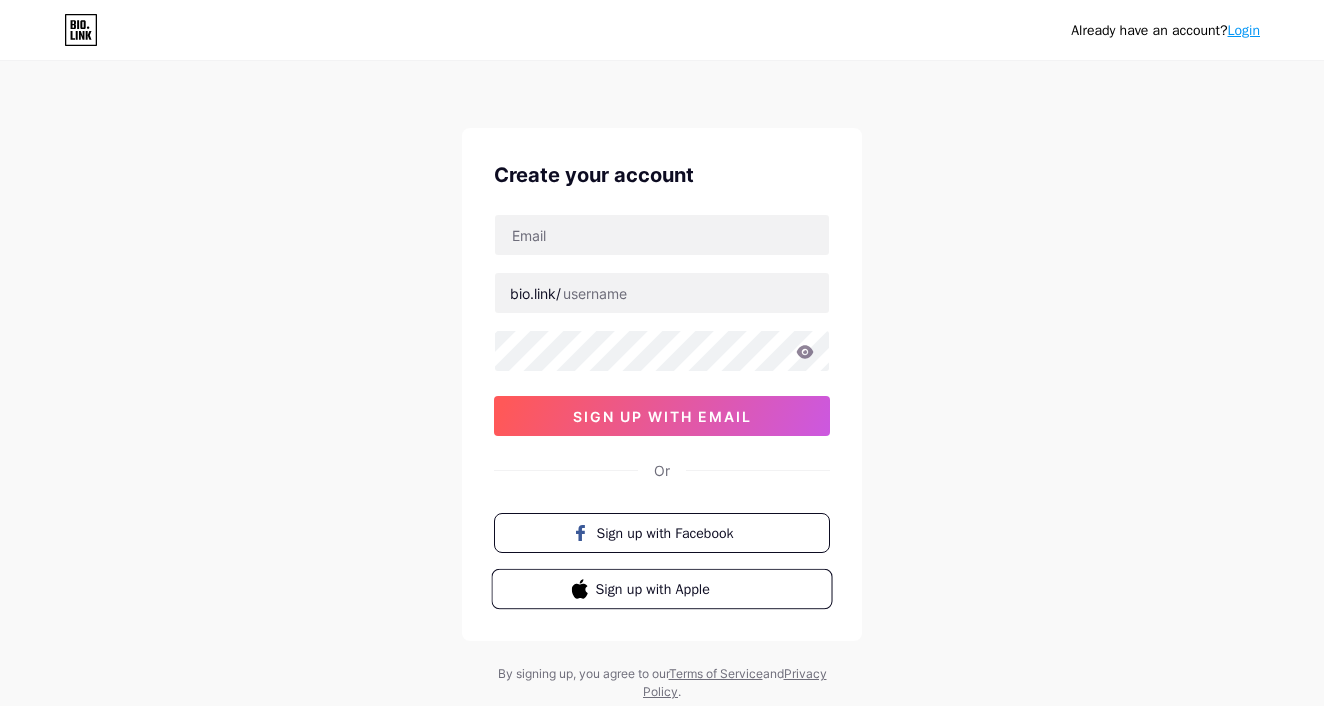 click on "Sign up with Apple" at bounding box center (674, 588) 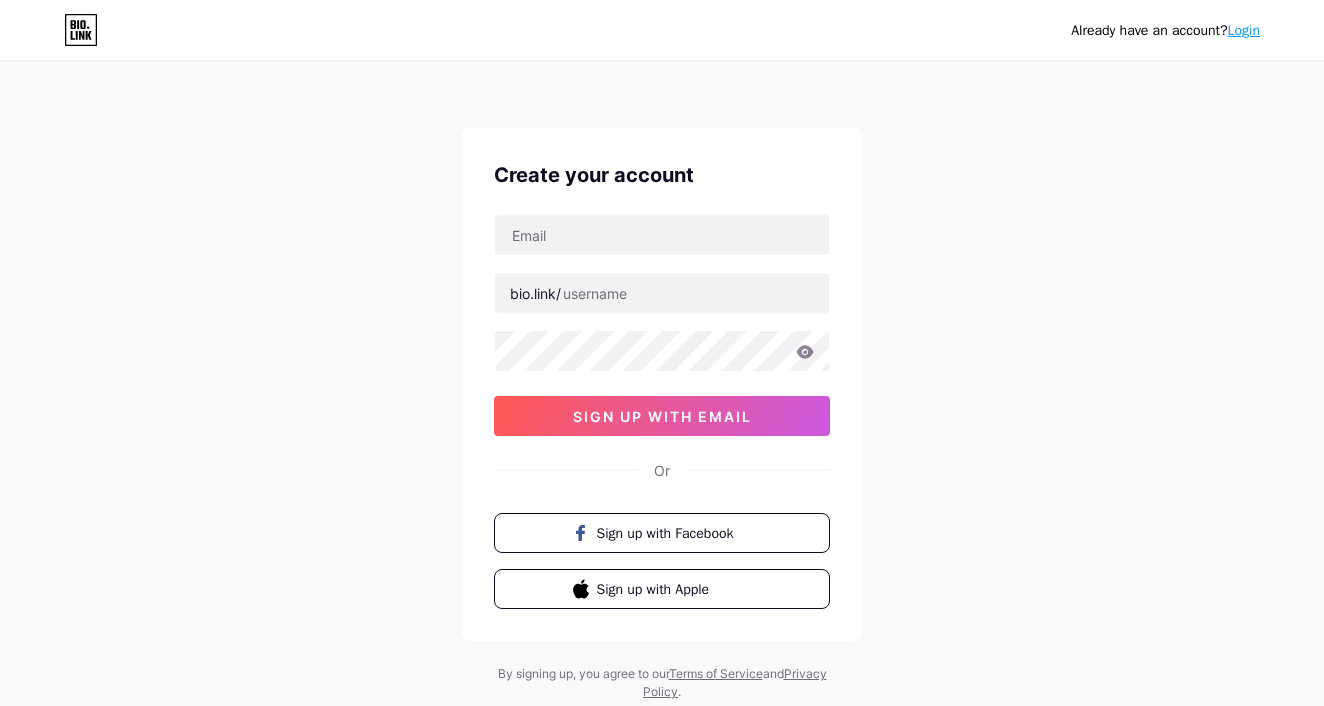 click on "Login" at bounding box center (1244, 30) 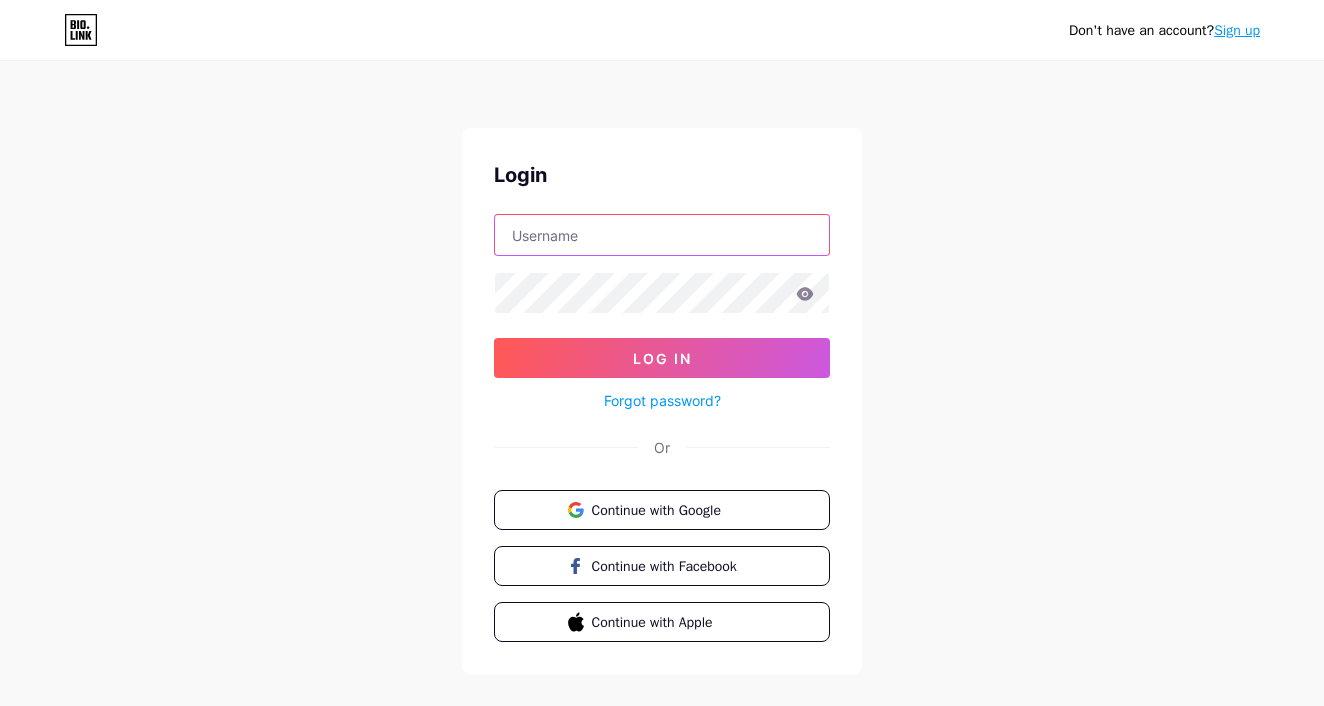 type on "dopamine_sa" 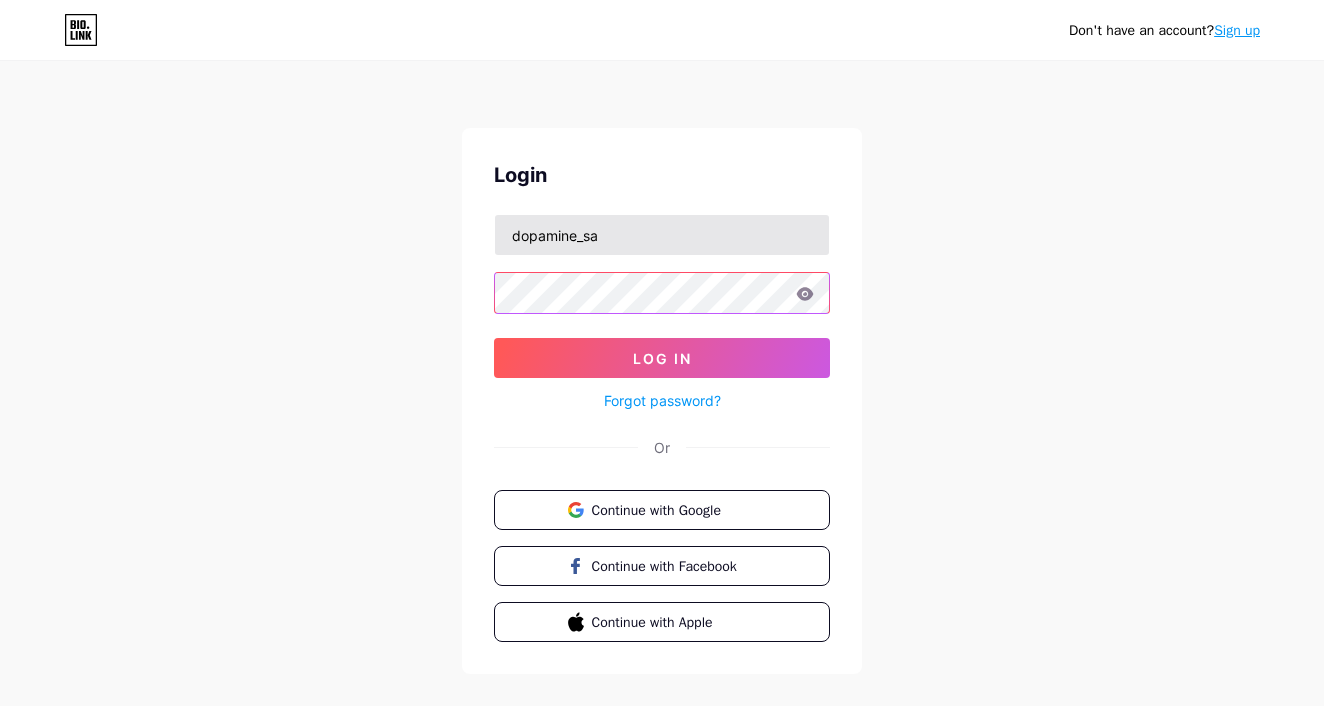 click on "Log In" at bounding box center (662, 358) 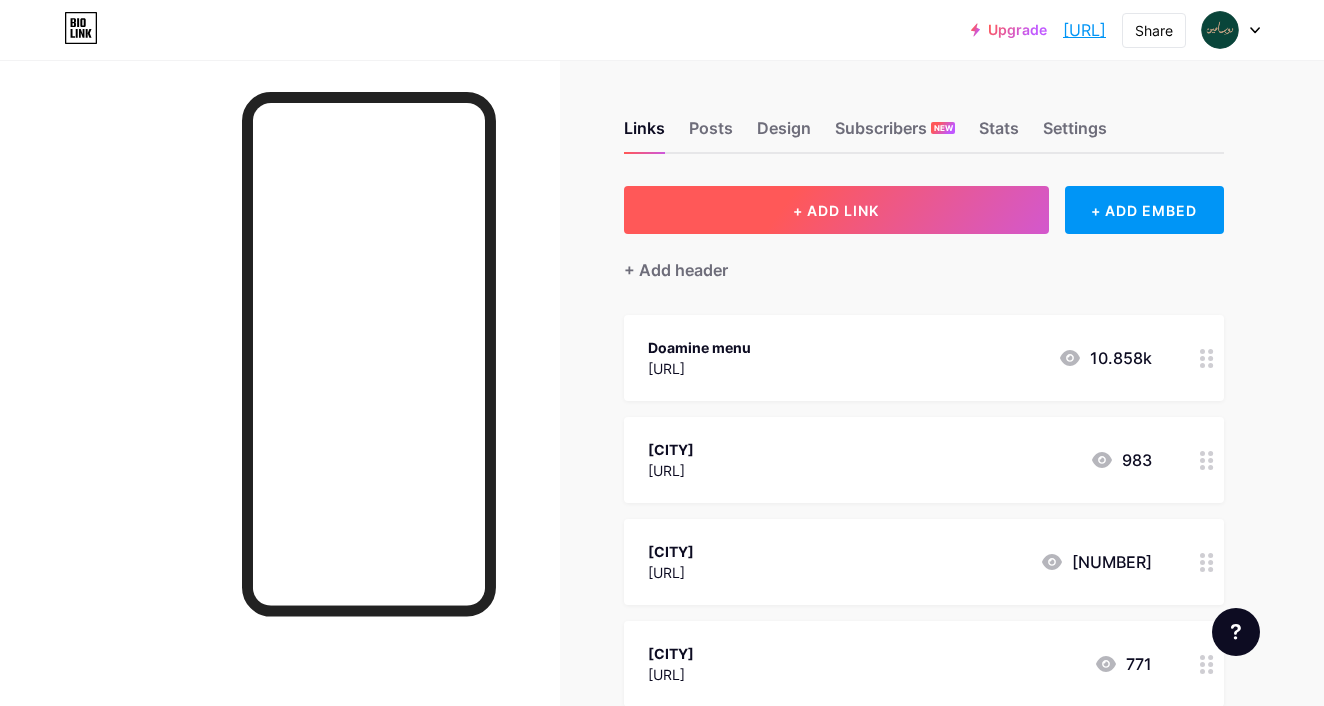 scroll, scrollTop: 0, scrollLeft: 0, axis: both 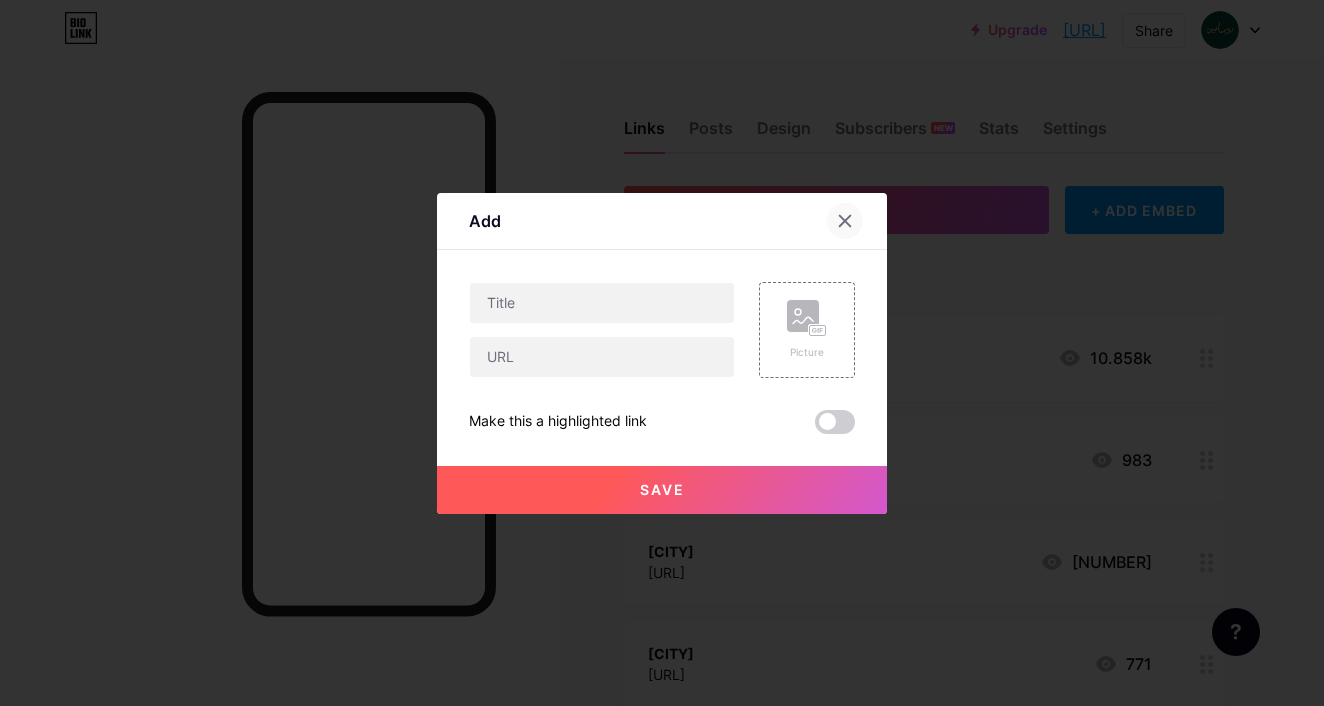 click at bounding box center (845, 221) 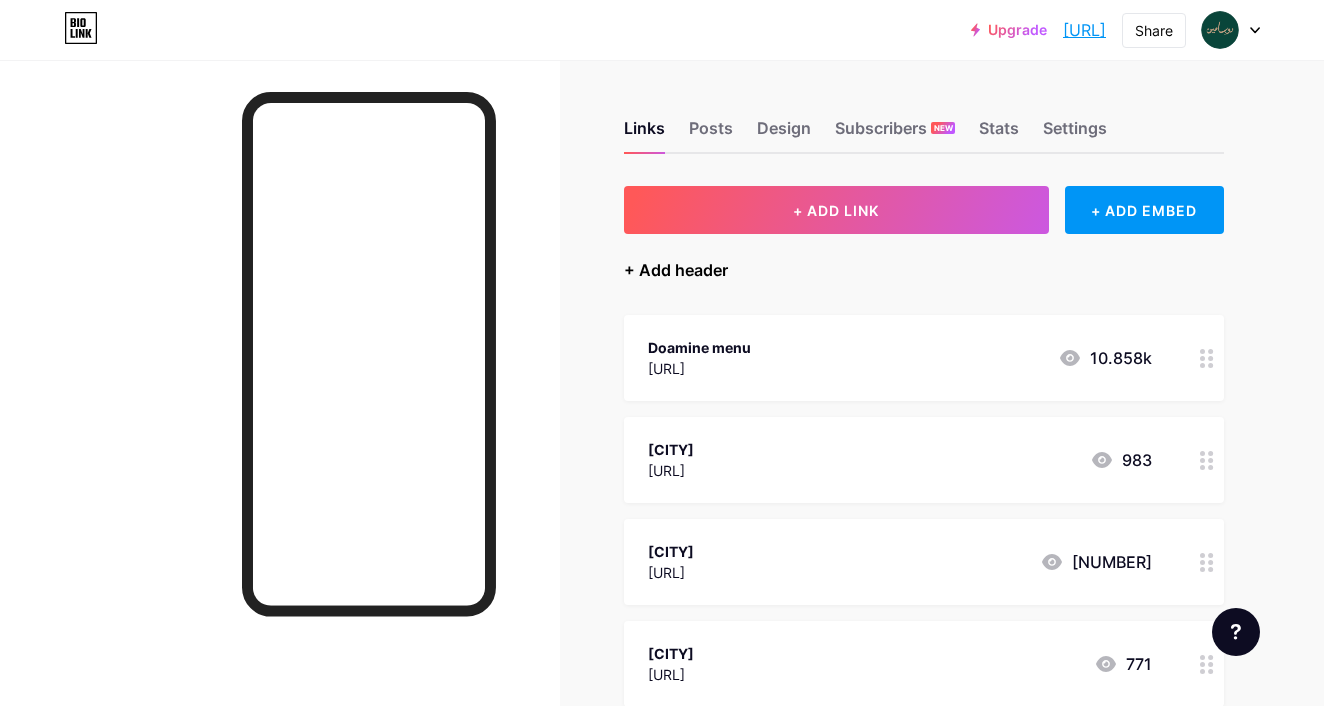 click on "+ Add header" at bounding box center [676, 270] 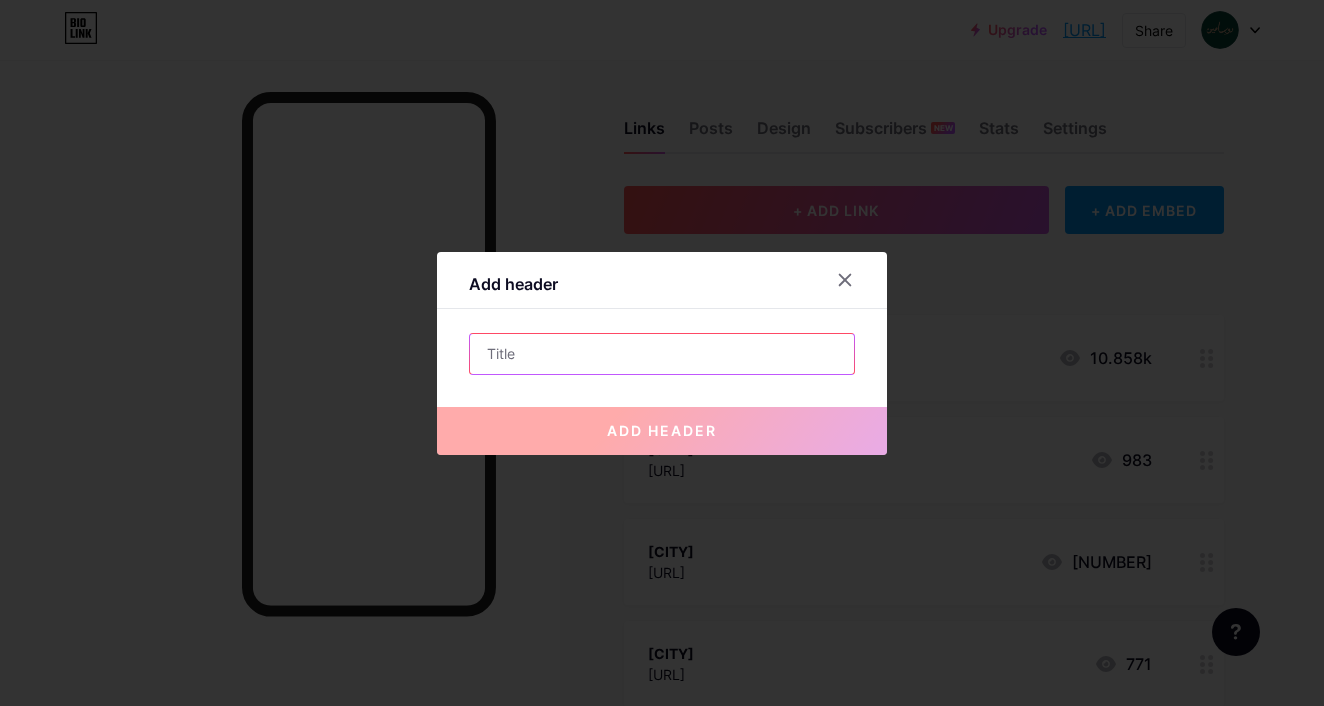 click at bounding box center (662, 354) 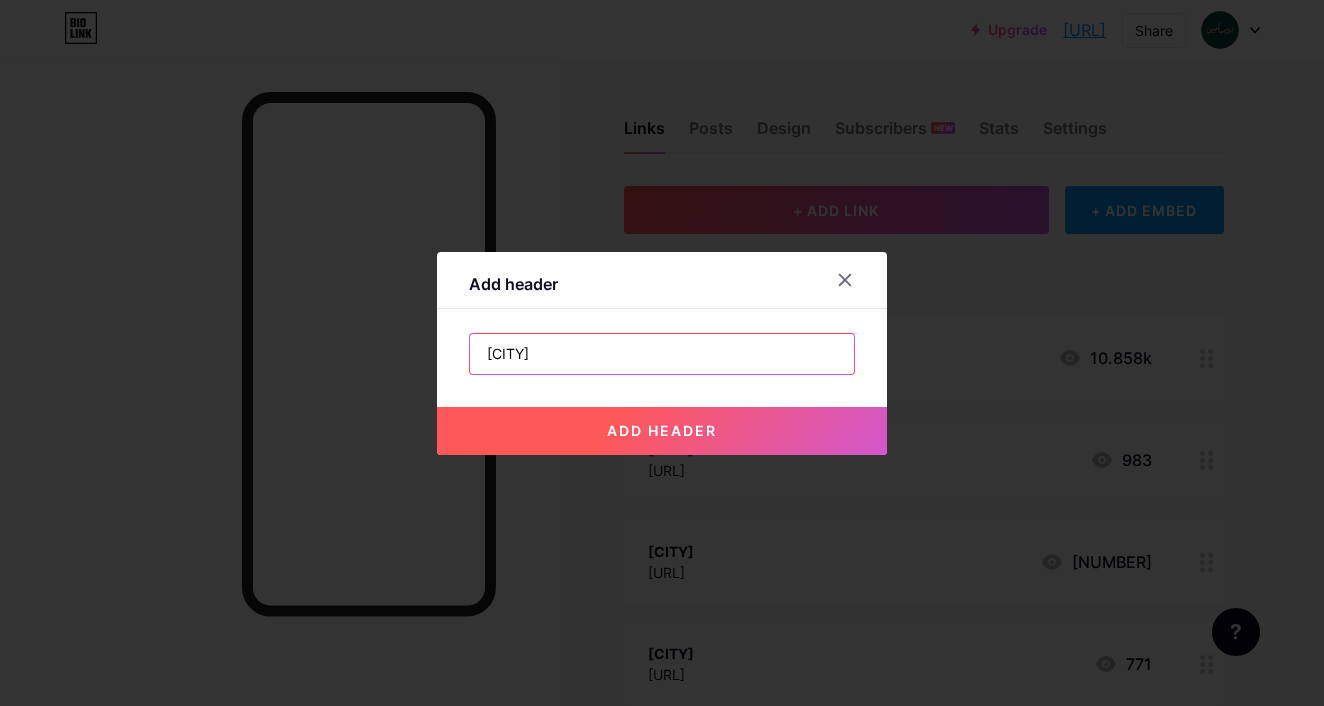 type on "[CITY]" 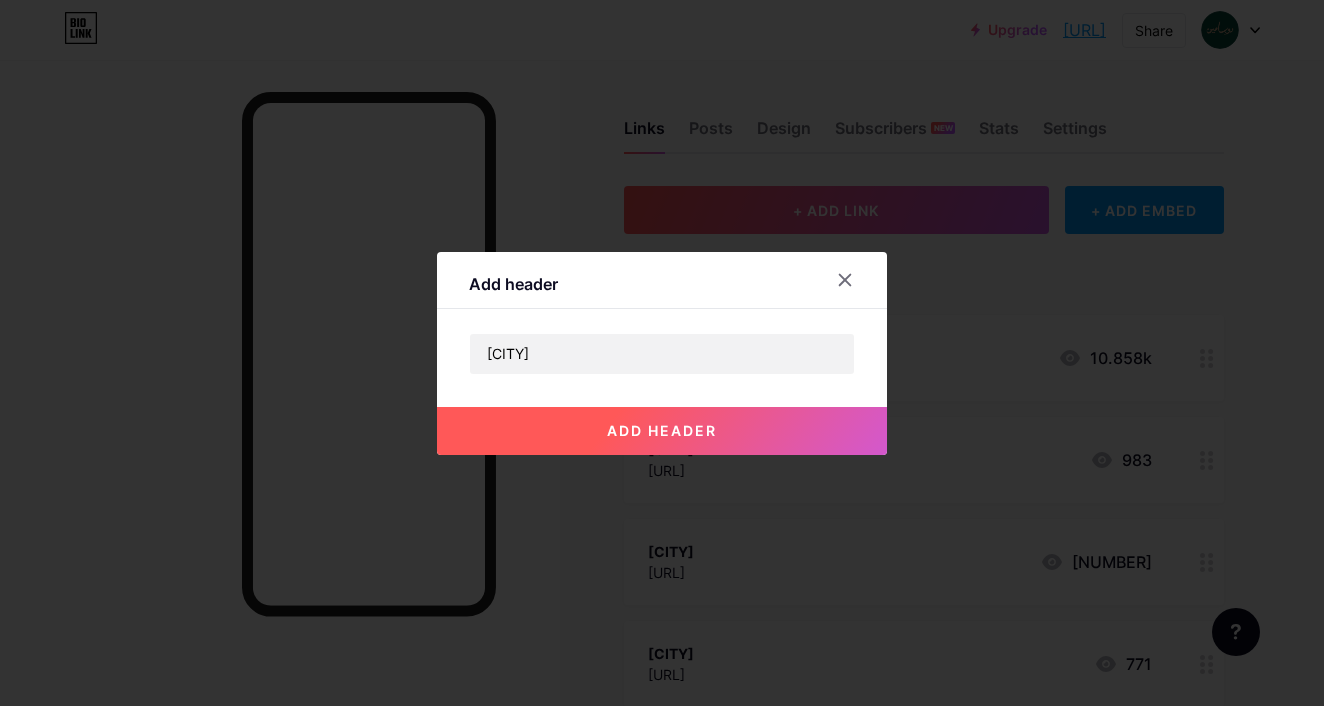 click on "add header" at bounding box center [662, 431] 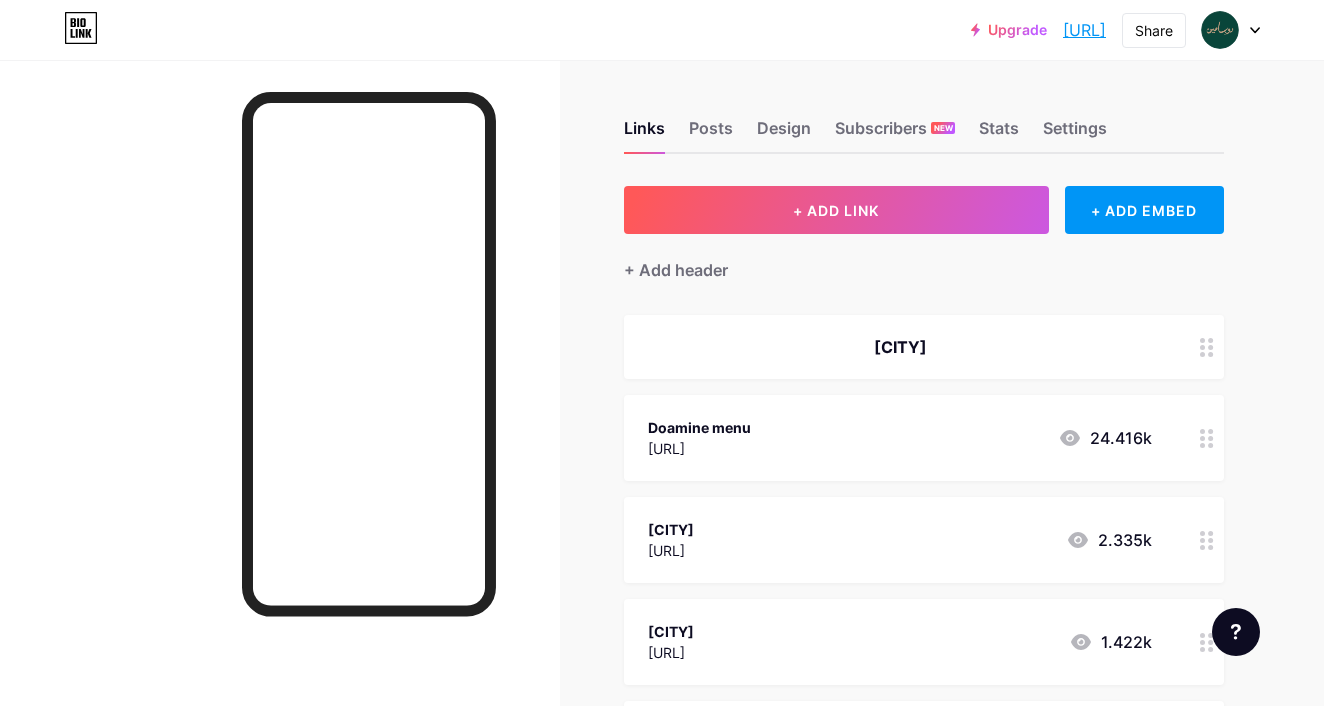 click at bounding box center [1207, 347] 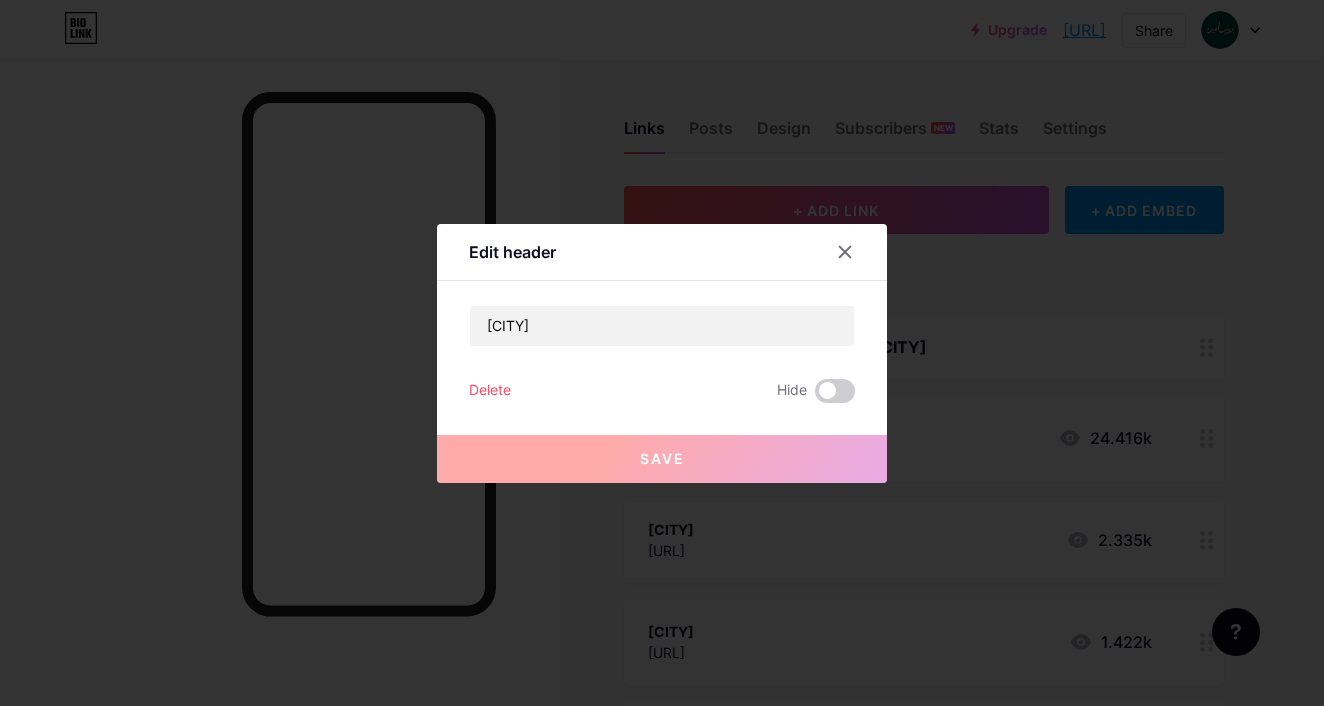 click on "Delete" at bounding box center [490, 391] 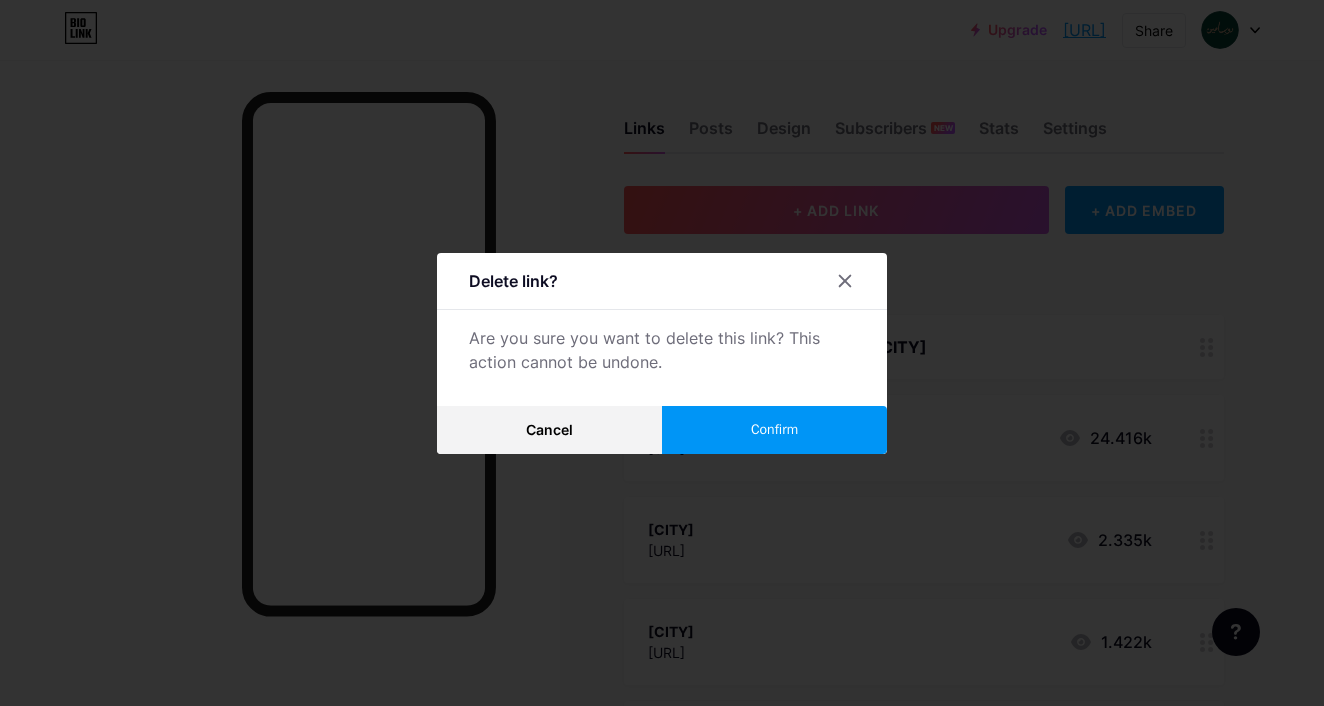 click on "Confirm" at bounding box center [774, 430] 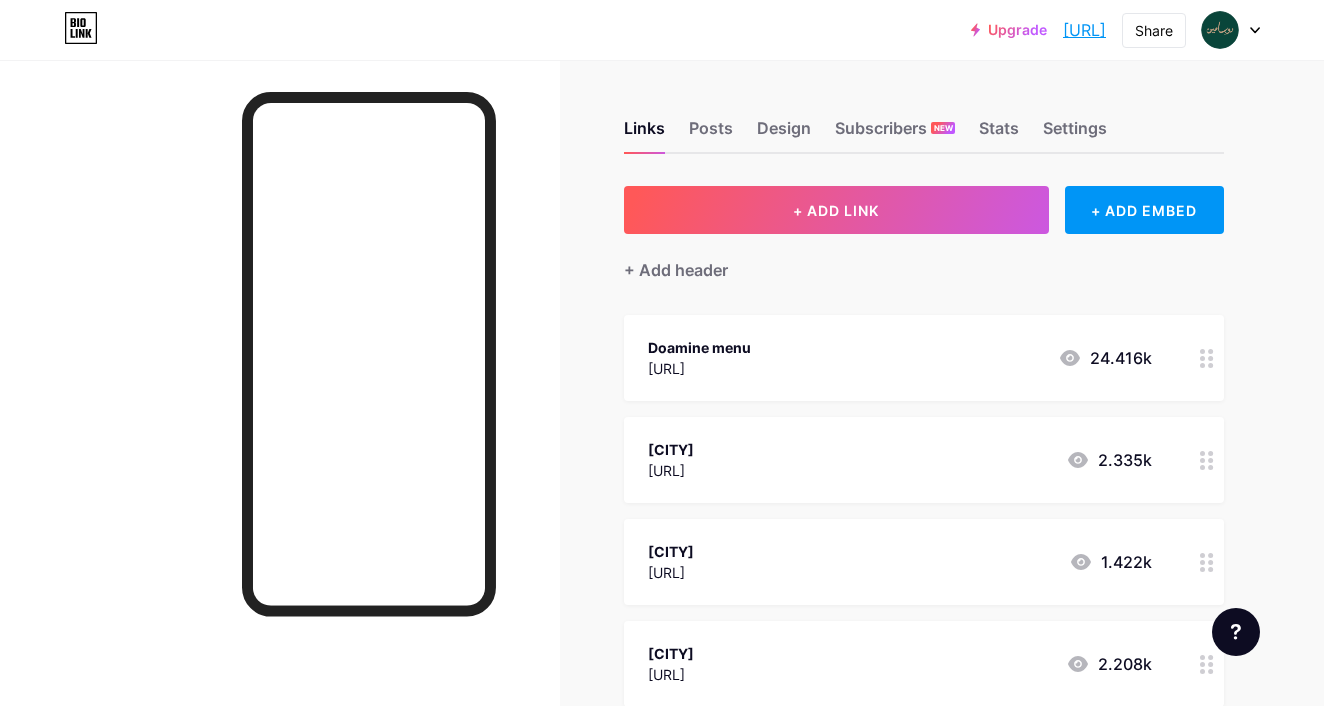 scroll, scrollTop: 0, scrollLeft: 0, axis: both 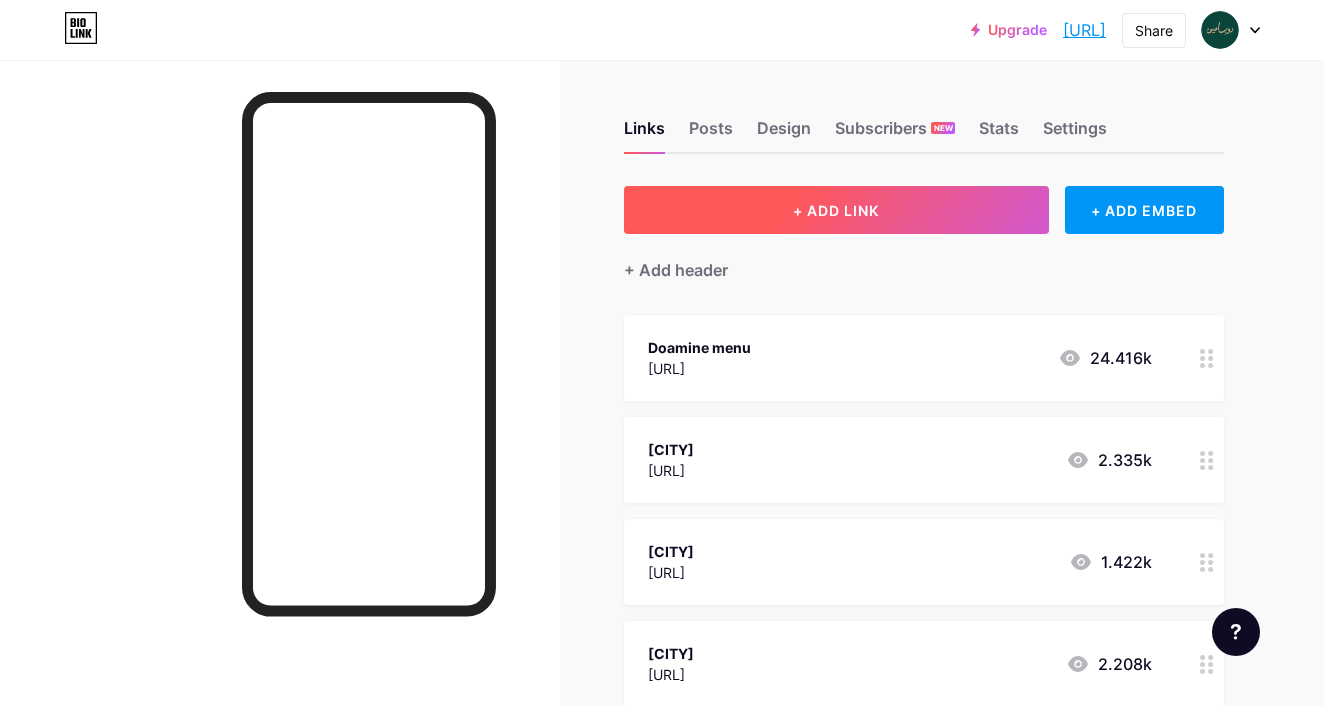 click on "+ ADD LINK" at bounding box center (836, 210) 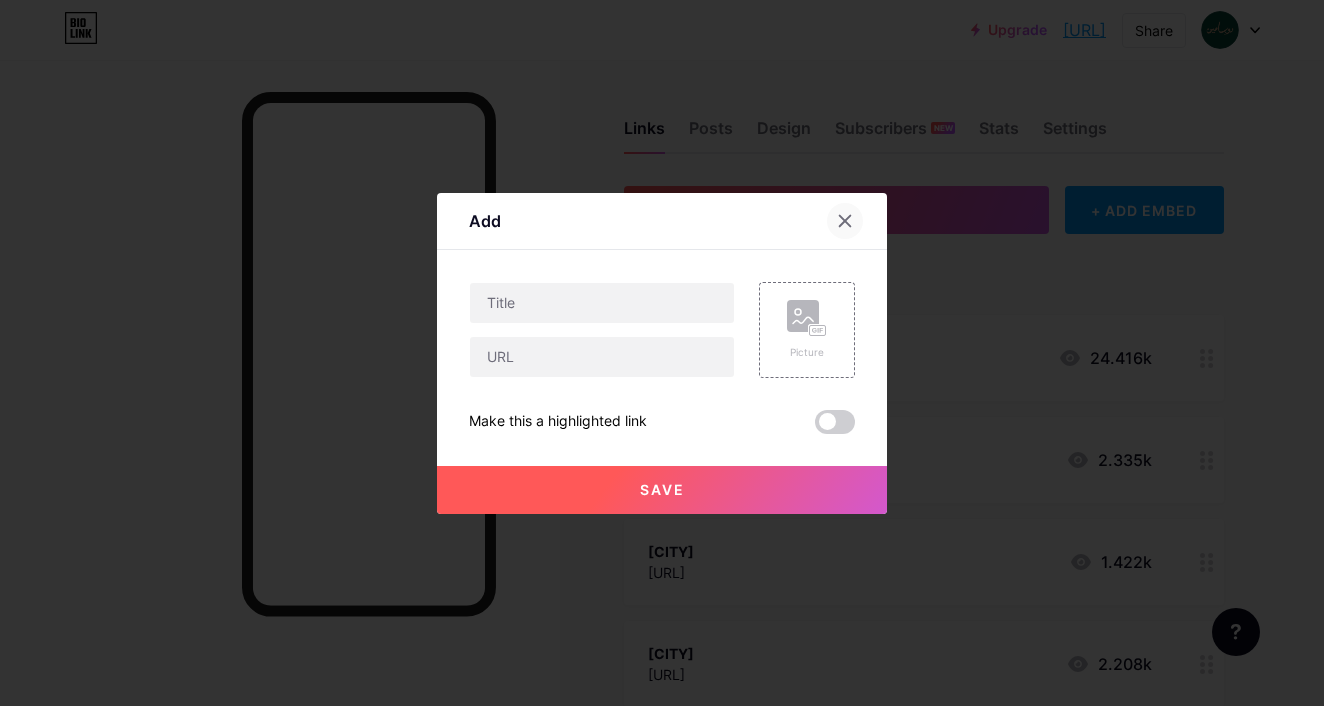 click at bounding box center [845, 221] 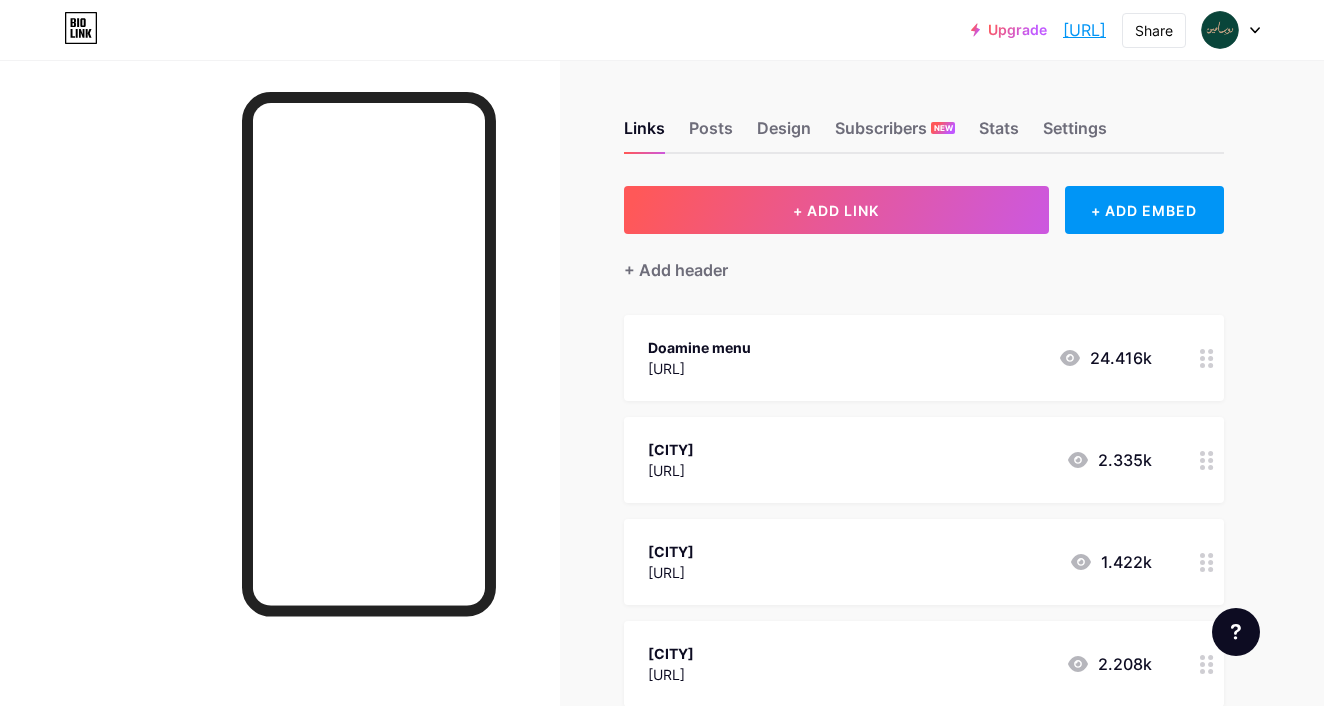 scroll, scrollTop: 0, scrollLeft: 0, axis: both 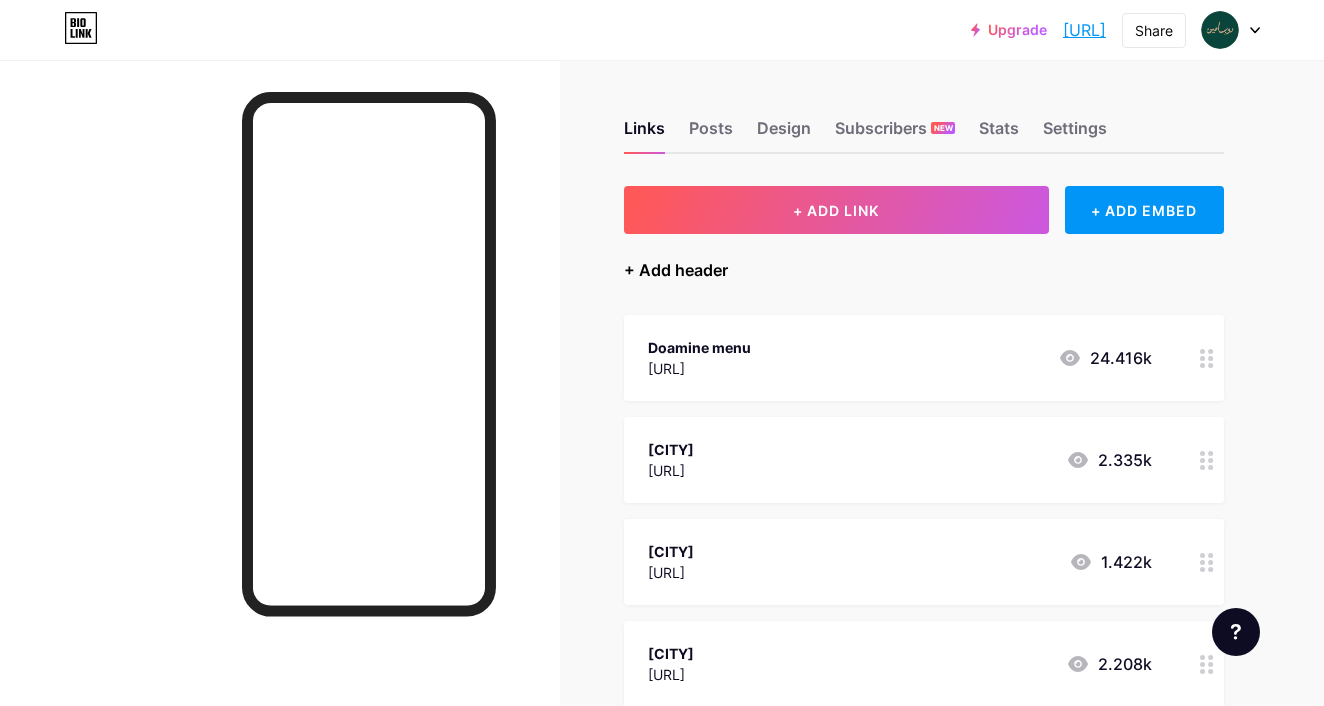 click on "+ Add header" at bounding box center [676, 270] 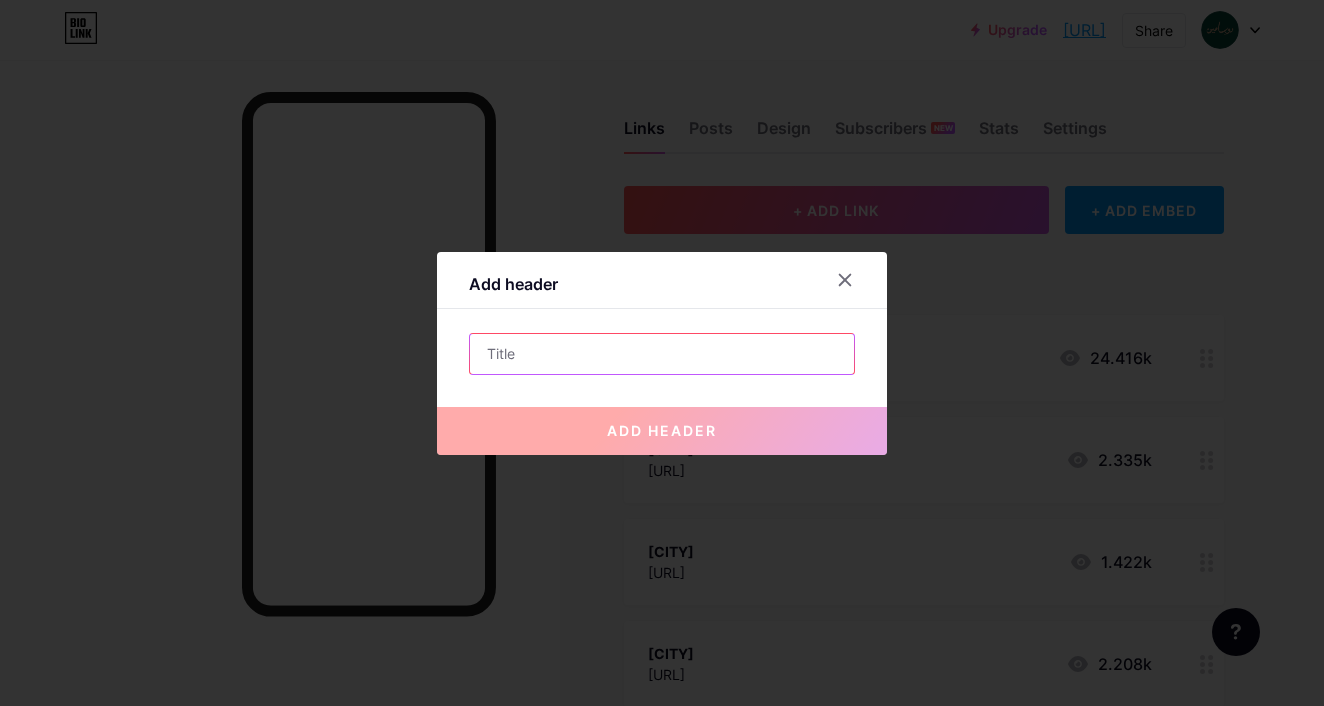 click at bounding box center [662, 354] 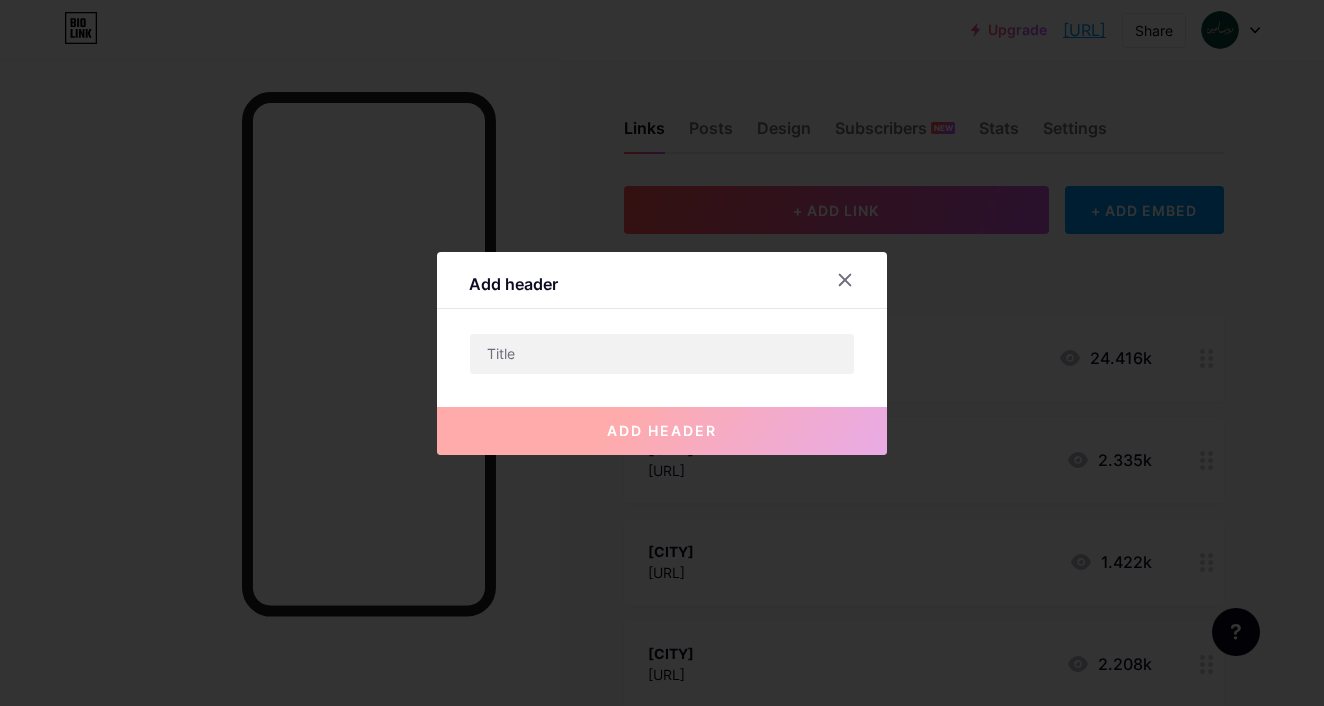 click on "add header" at bounding box center [662, 430] 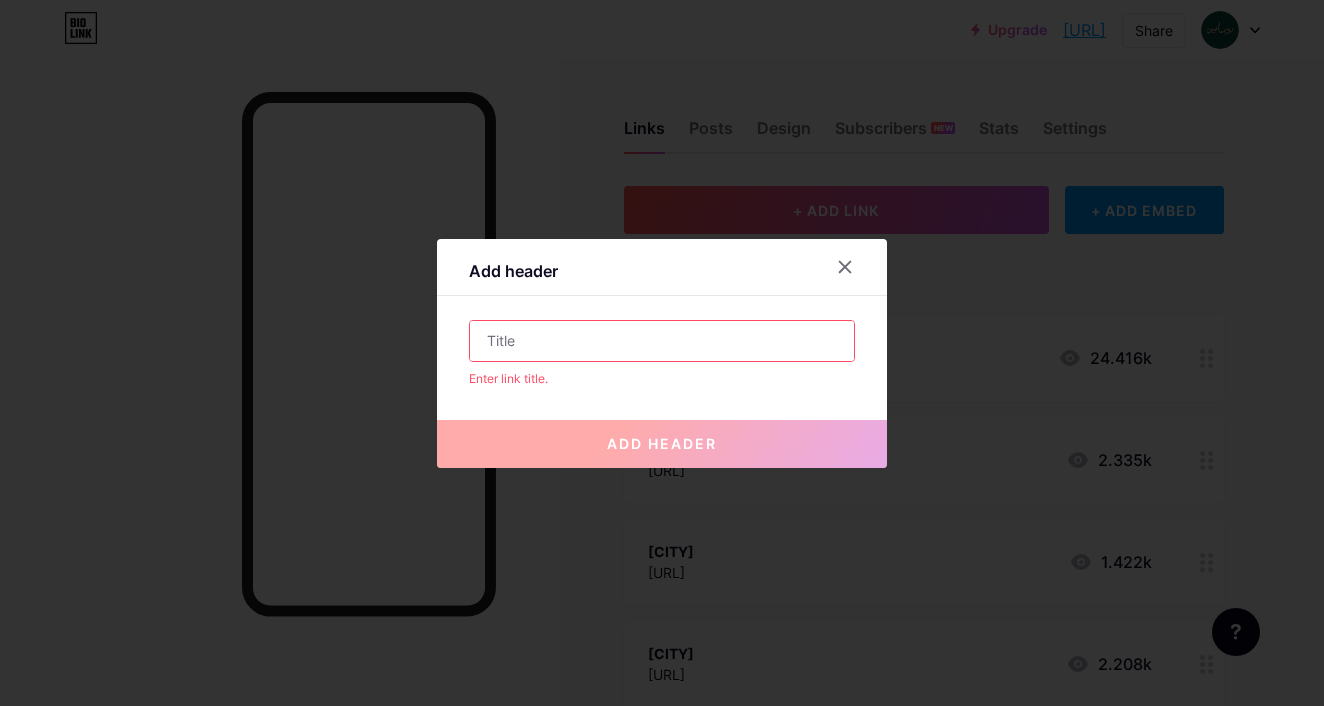 click at bounding box center [662, 341] 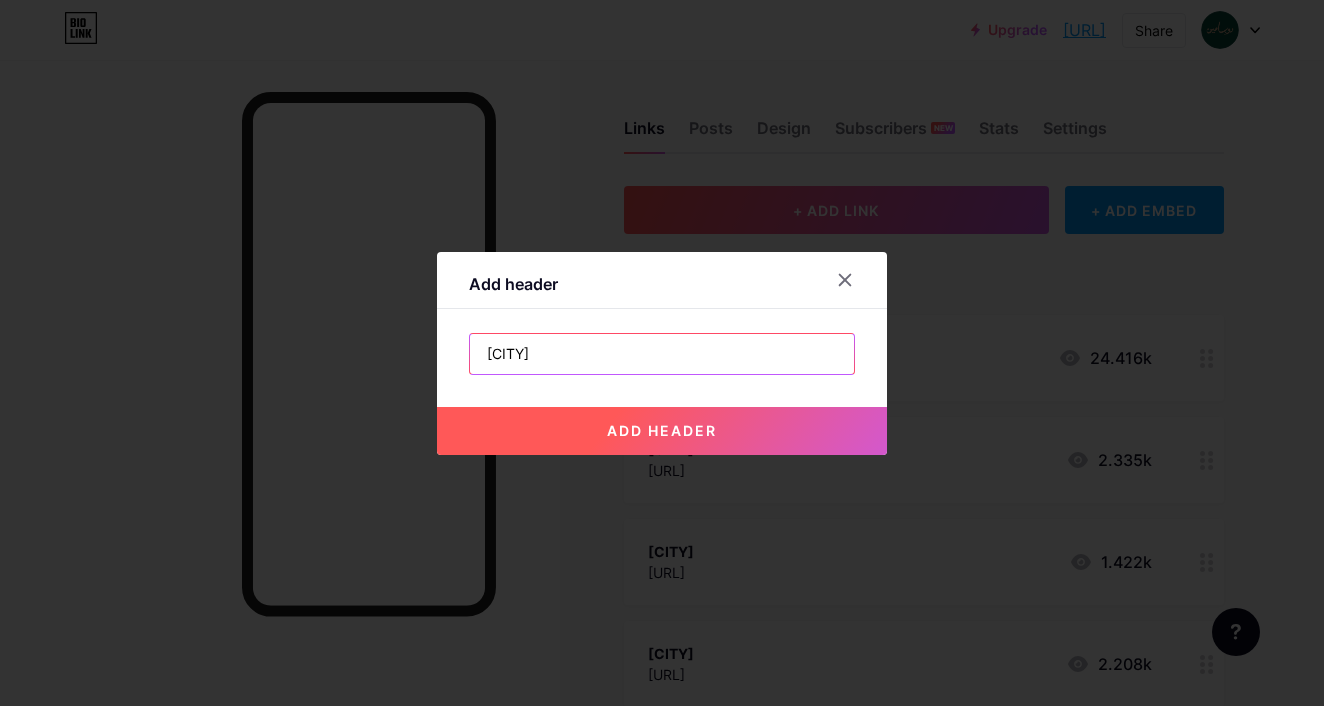type on "[CITY]" 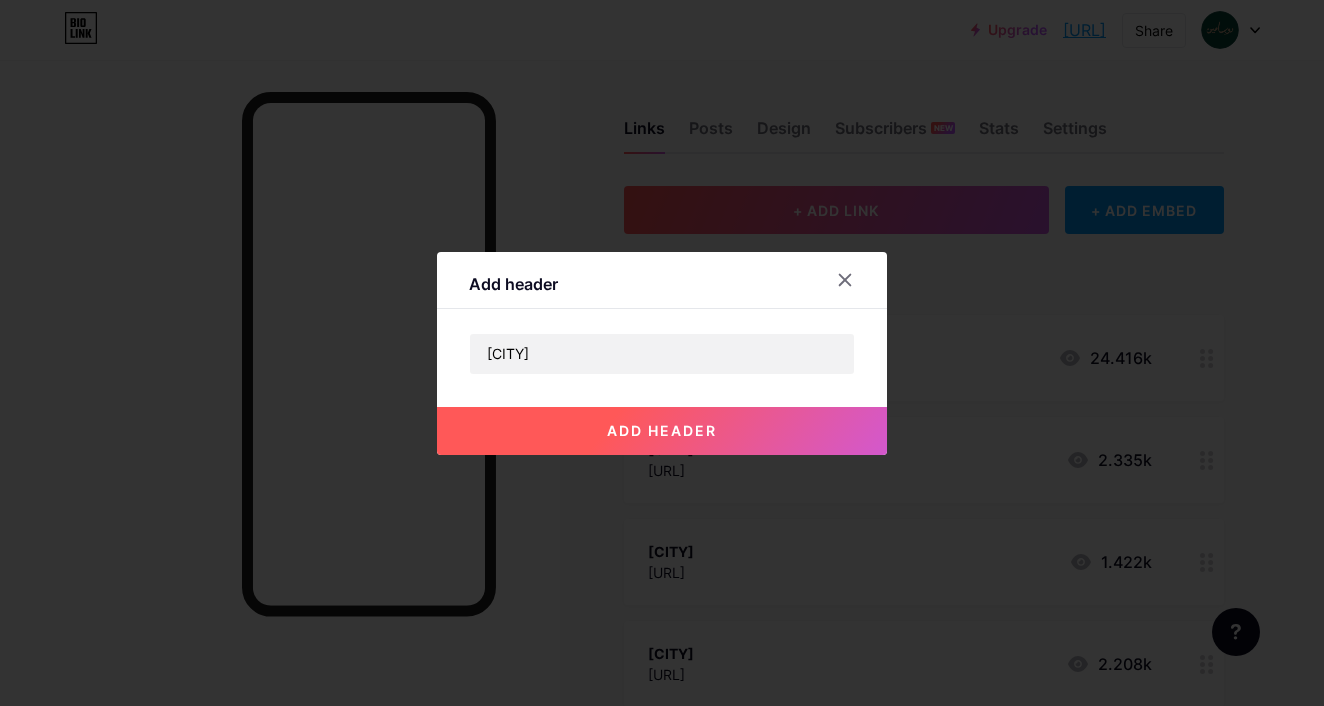 click on "add header" at bounding box center (662, 431) 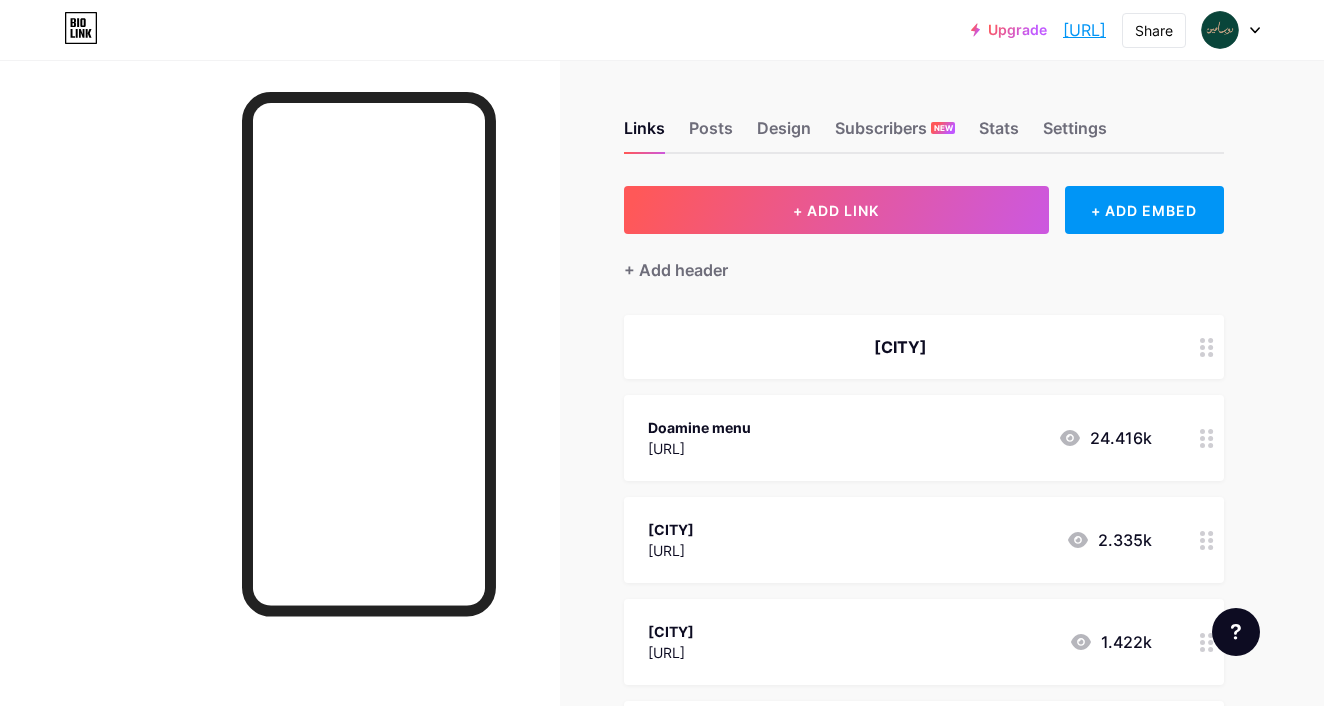 click 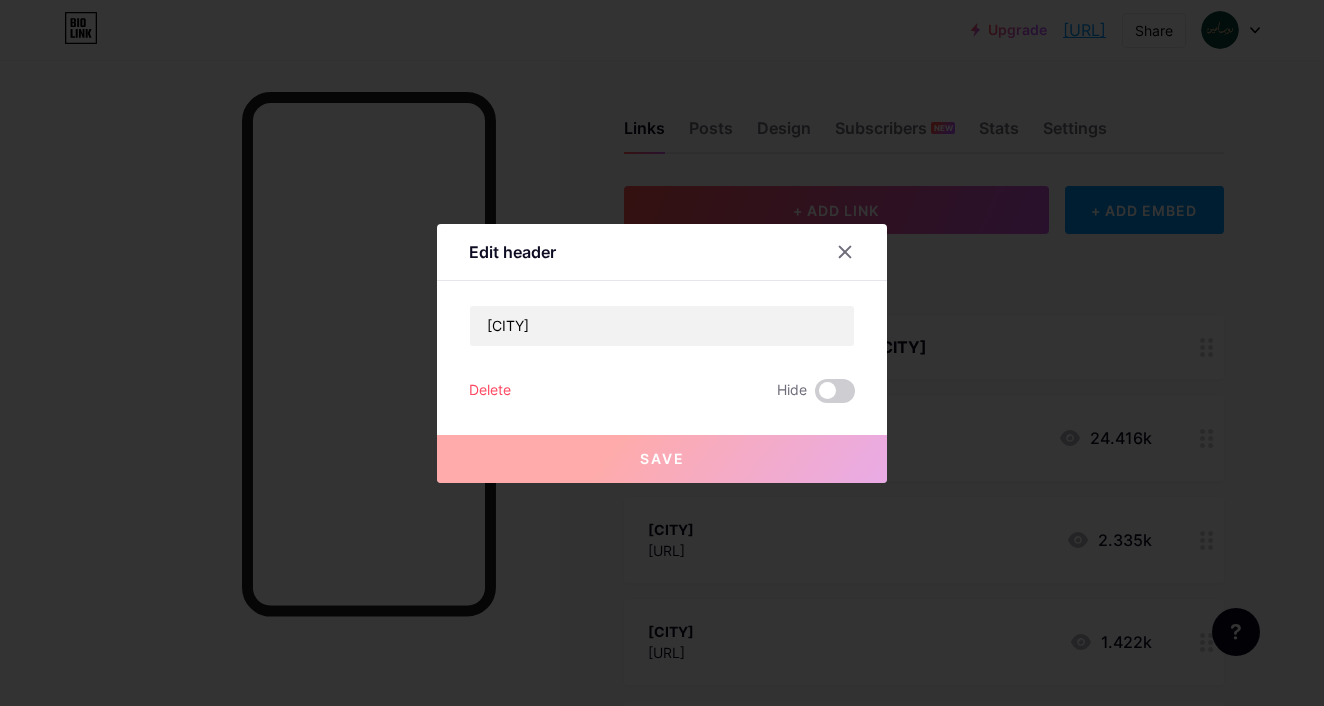 click on "Delete" at bounding box center (490, 391) 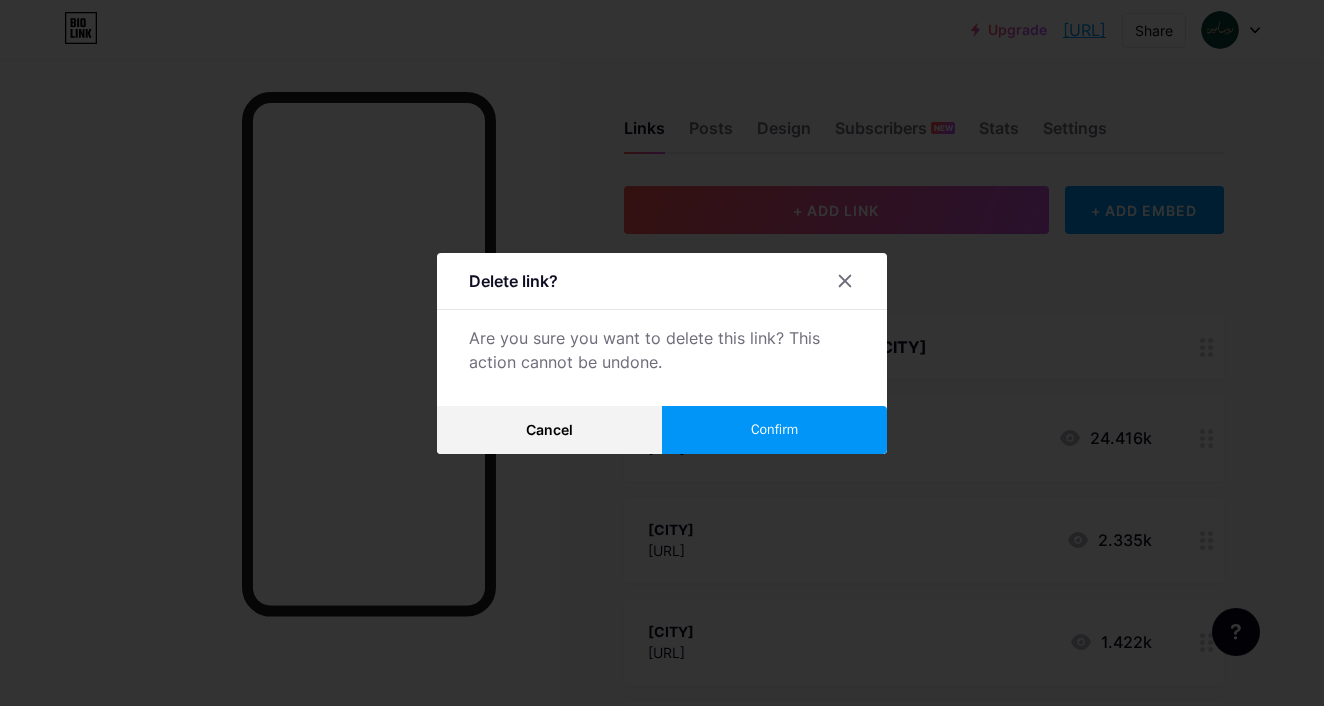 click on "Confirm" at bounding box center [774, 430] 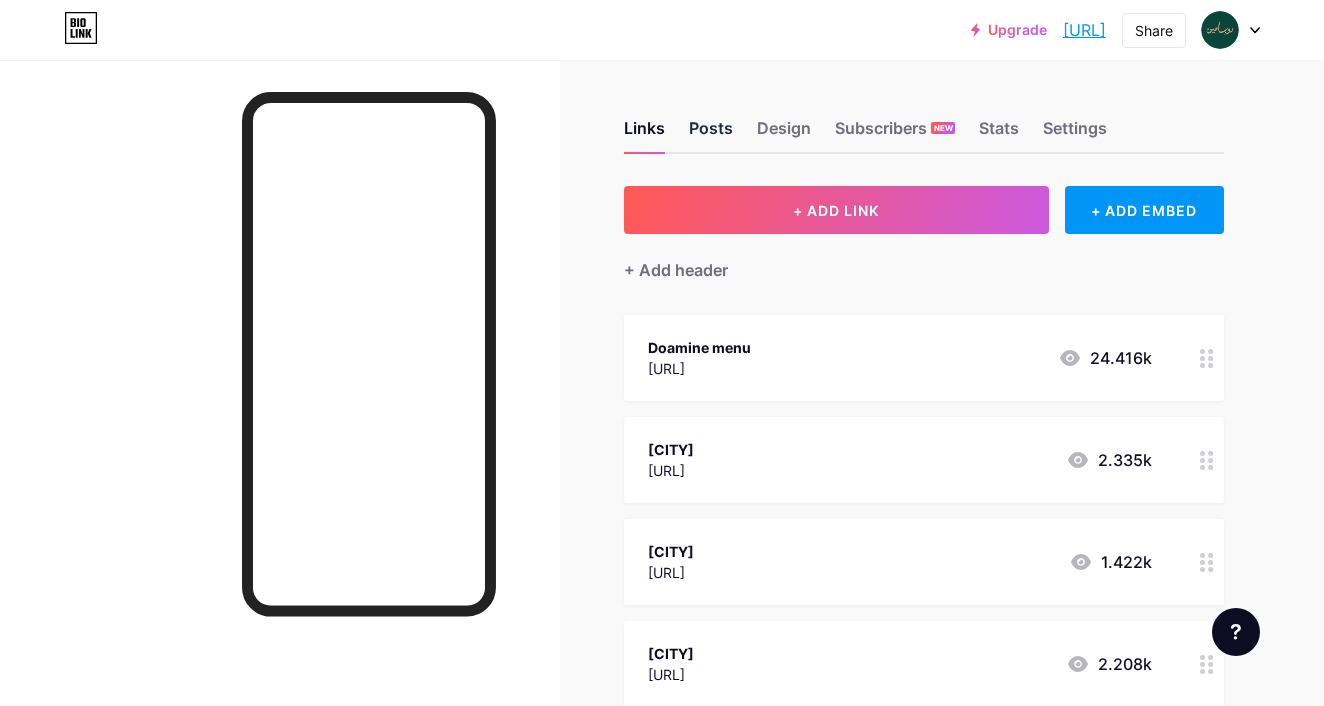 click on "Posts" at bounding box center [711, 134] 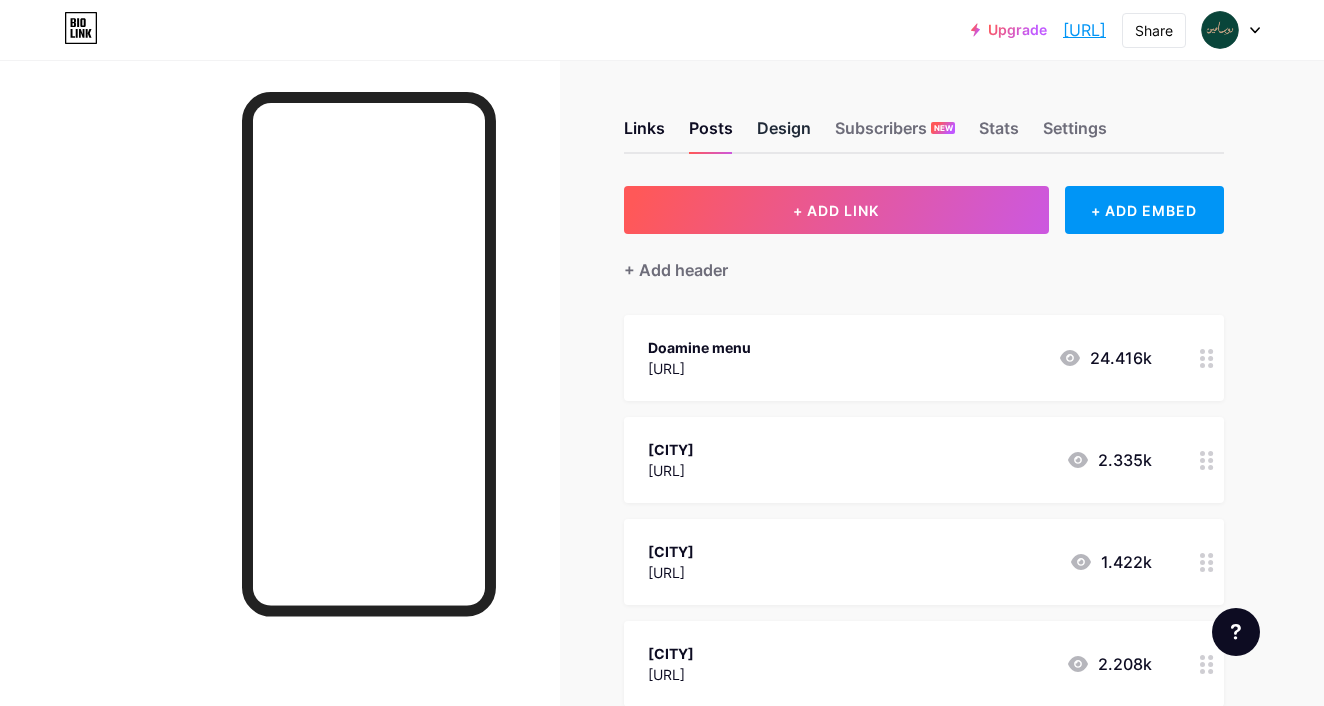 click on "Design" at bounding box center [784, 134] 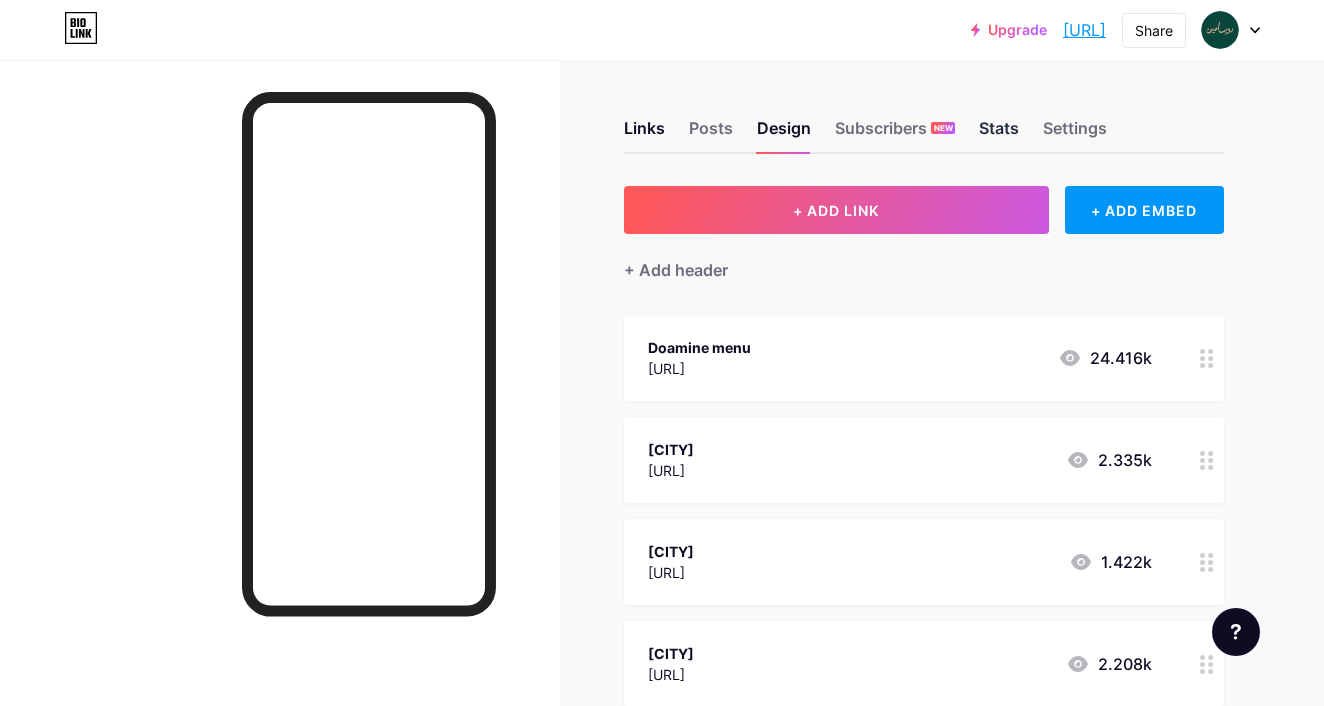 click on "Stats" at bounding box center (999, 134) 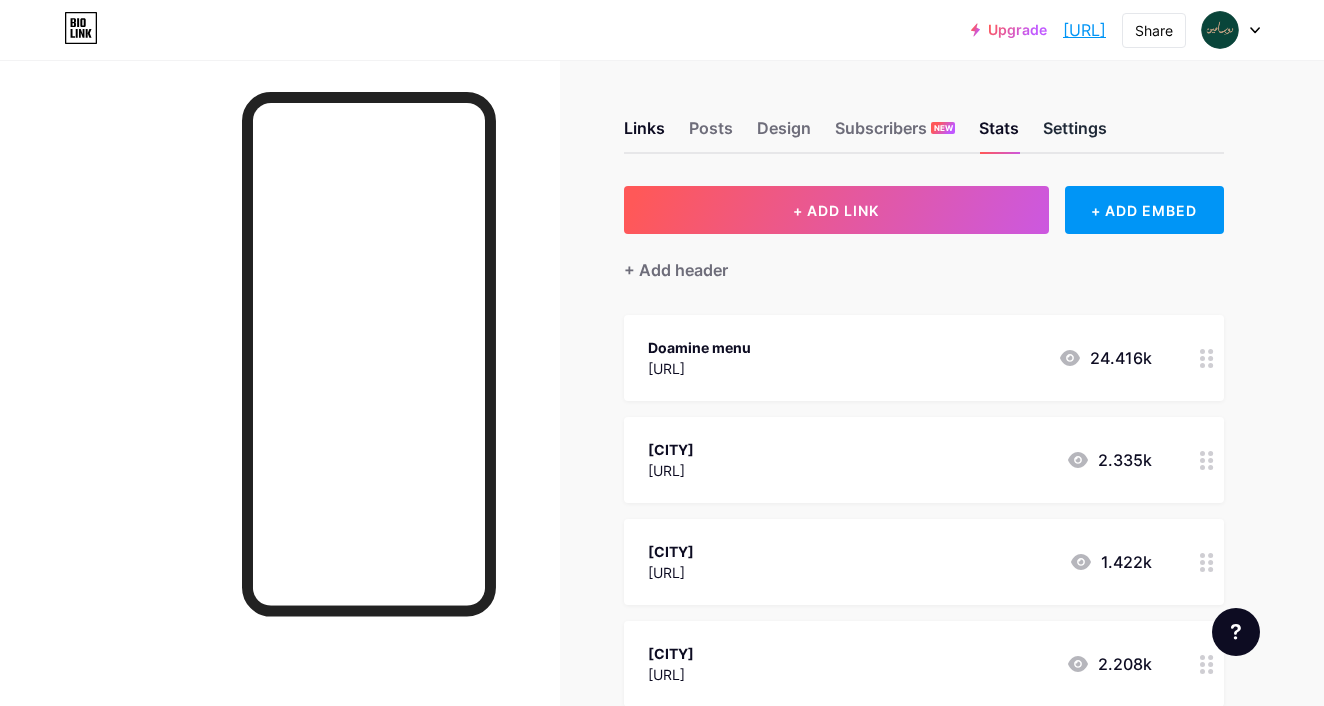 click on "Settings" at bounding box center [1075, 134] 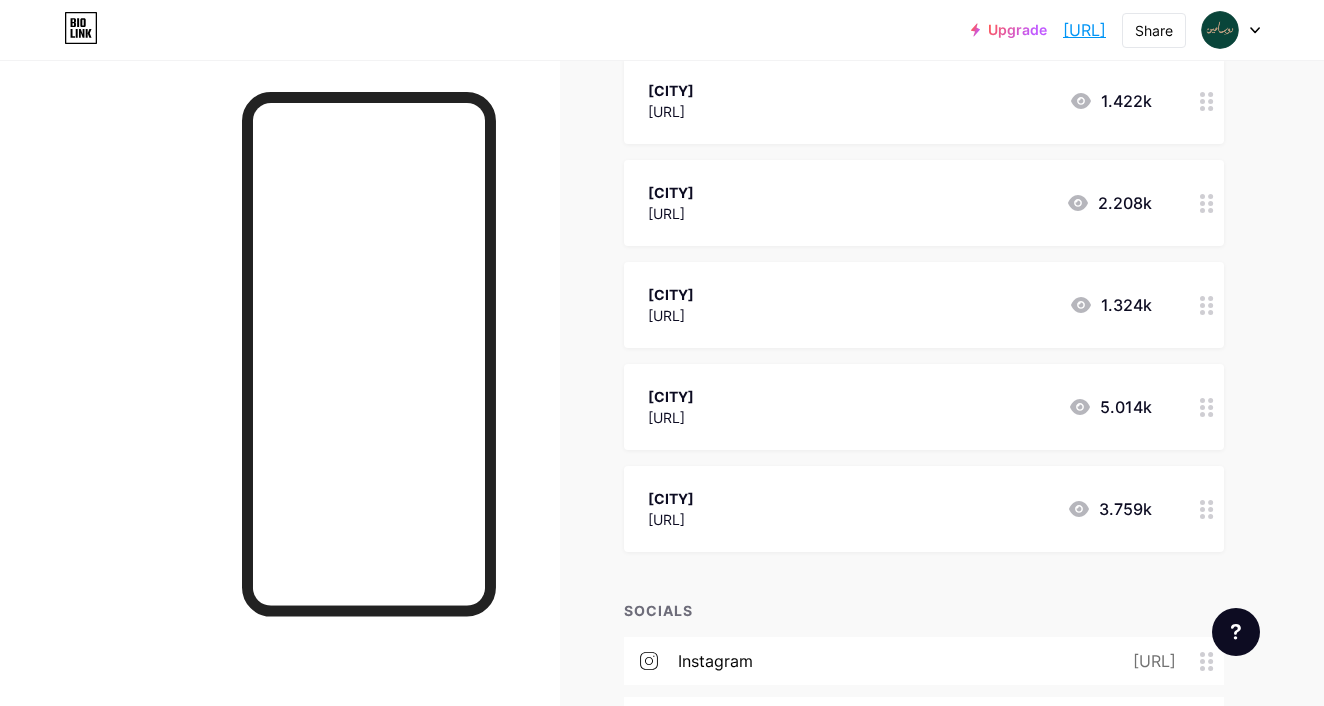 scroll, scrollTop: 500, scrollLeft: 0, axis: vertical 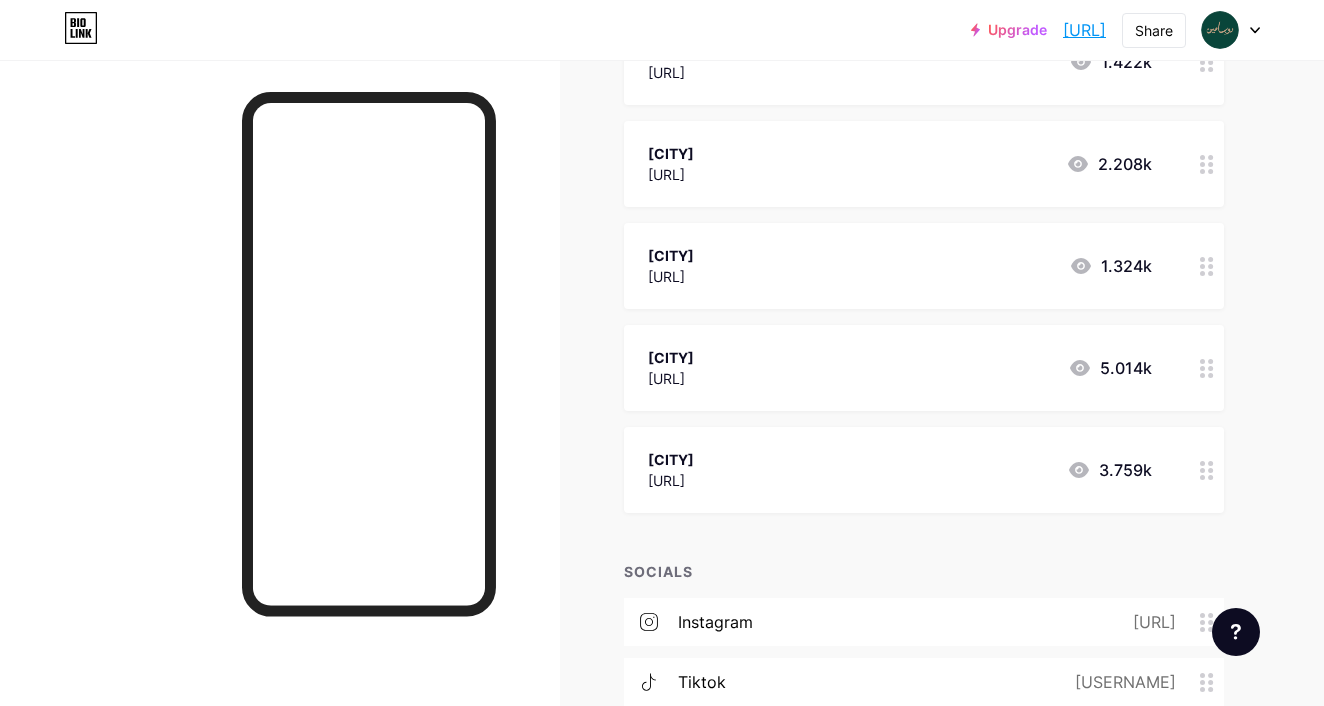 click on "+ ADD LINK     + ADD EMBED
+ Add header
Doamine menu
[URL]
24.416k
[CITY]
[URL]
2.335k
[CITY]
1.422k
[CITY]
2.208k
[CITY]
1.324k" at bounding box center (924, 226) 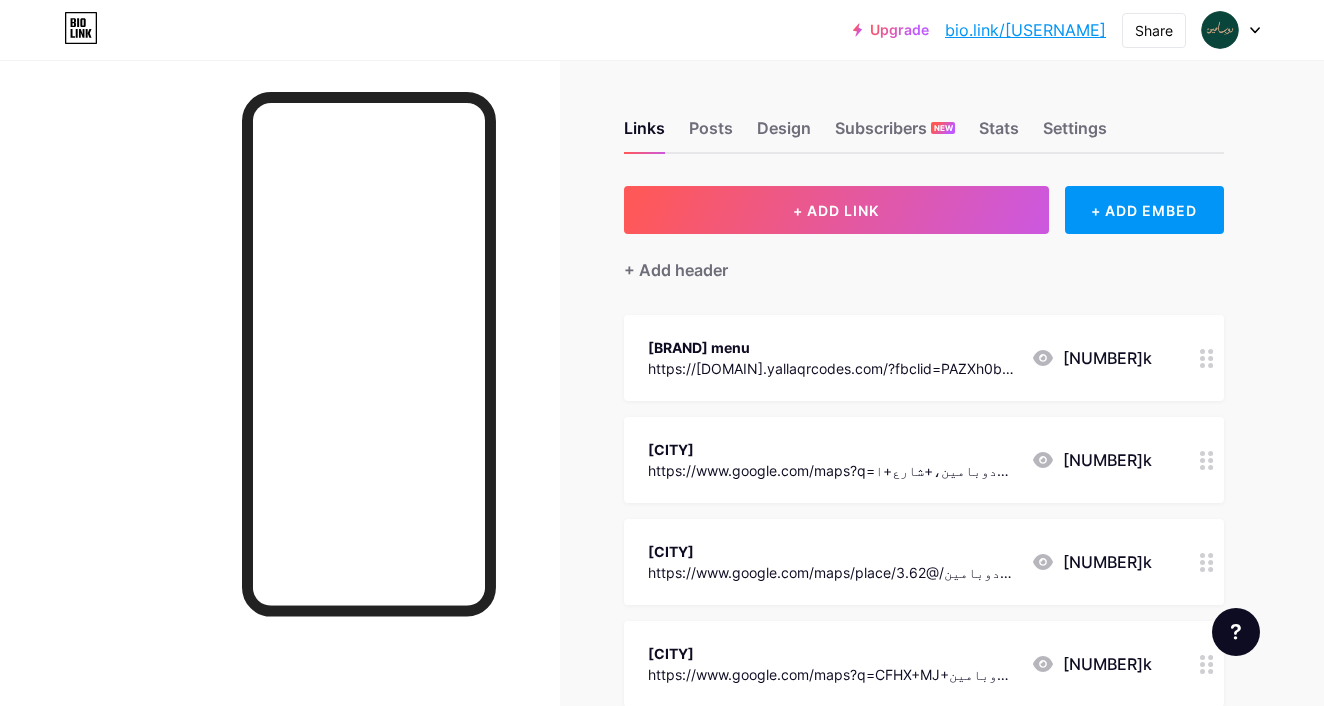 scroll, scrollTop: 0, scrollLeft: 0, axis: both 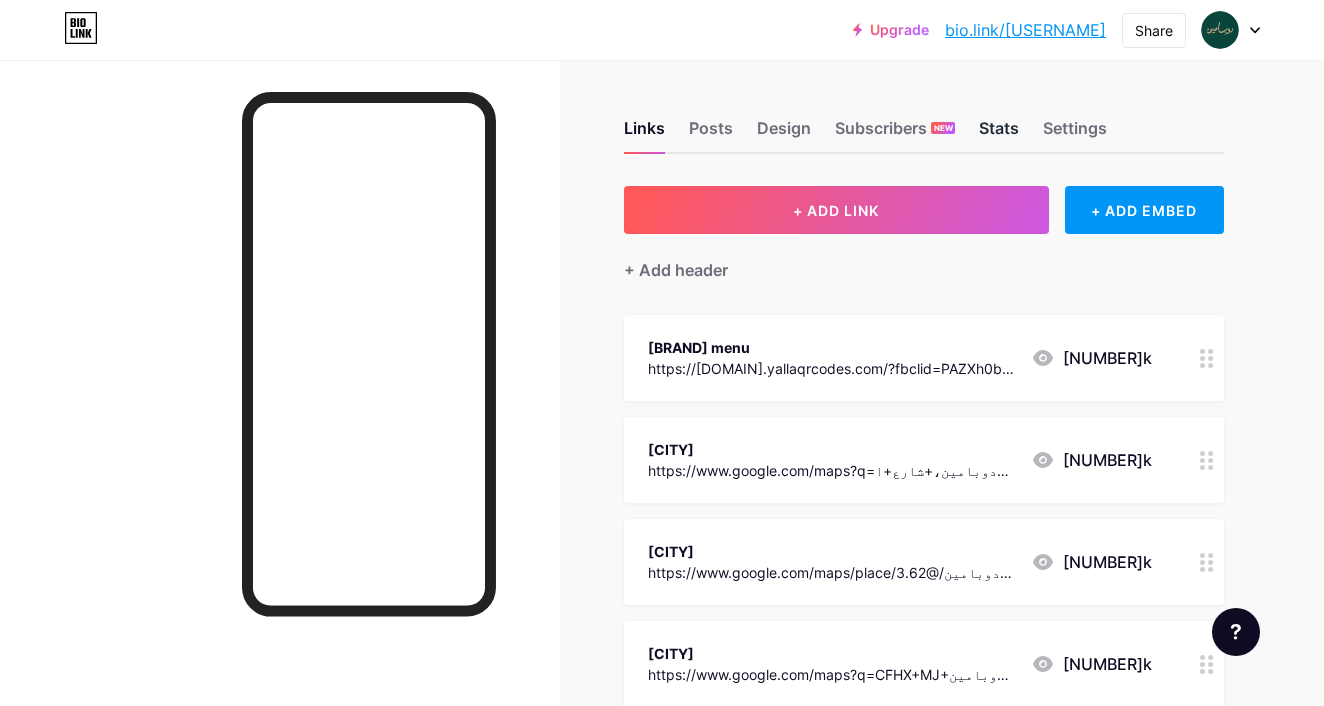 click on "Stats" at bounding box center (999, 134) 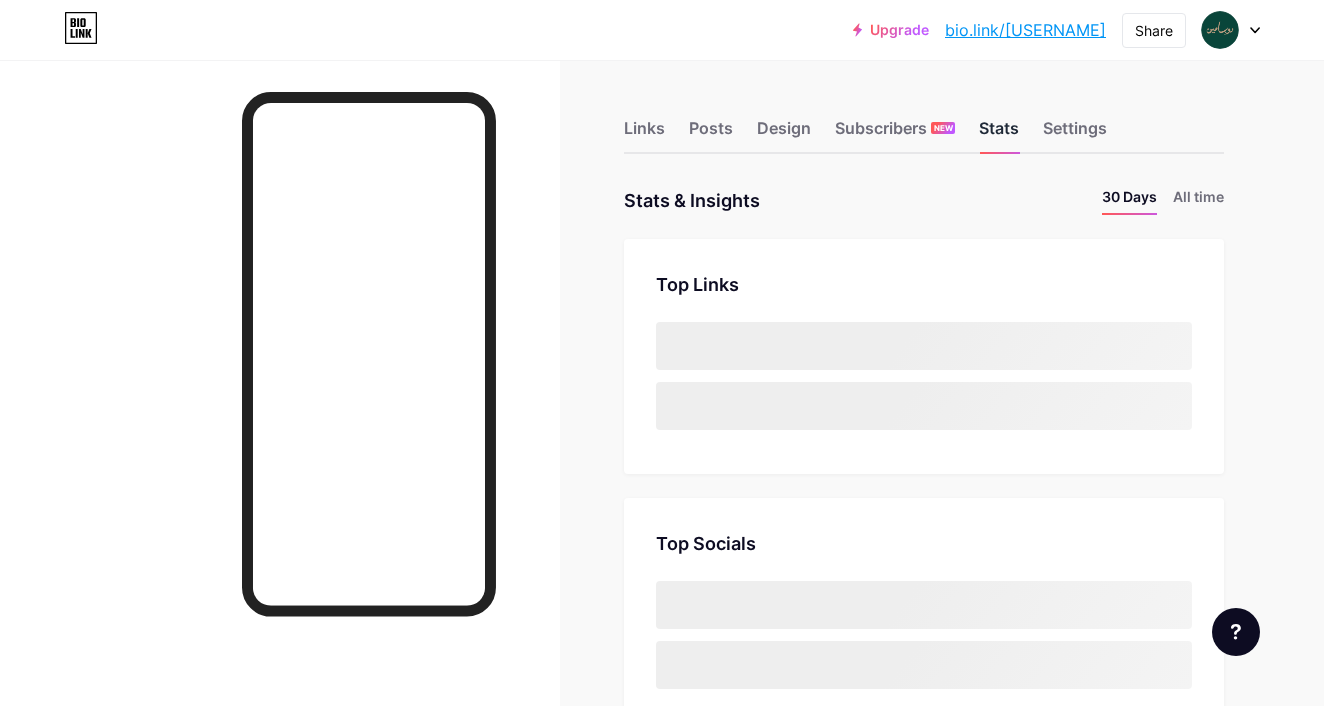 scroll, scrollTop: 999294, scrollLeft: 998676, axis: both 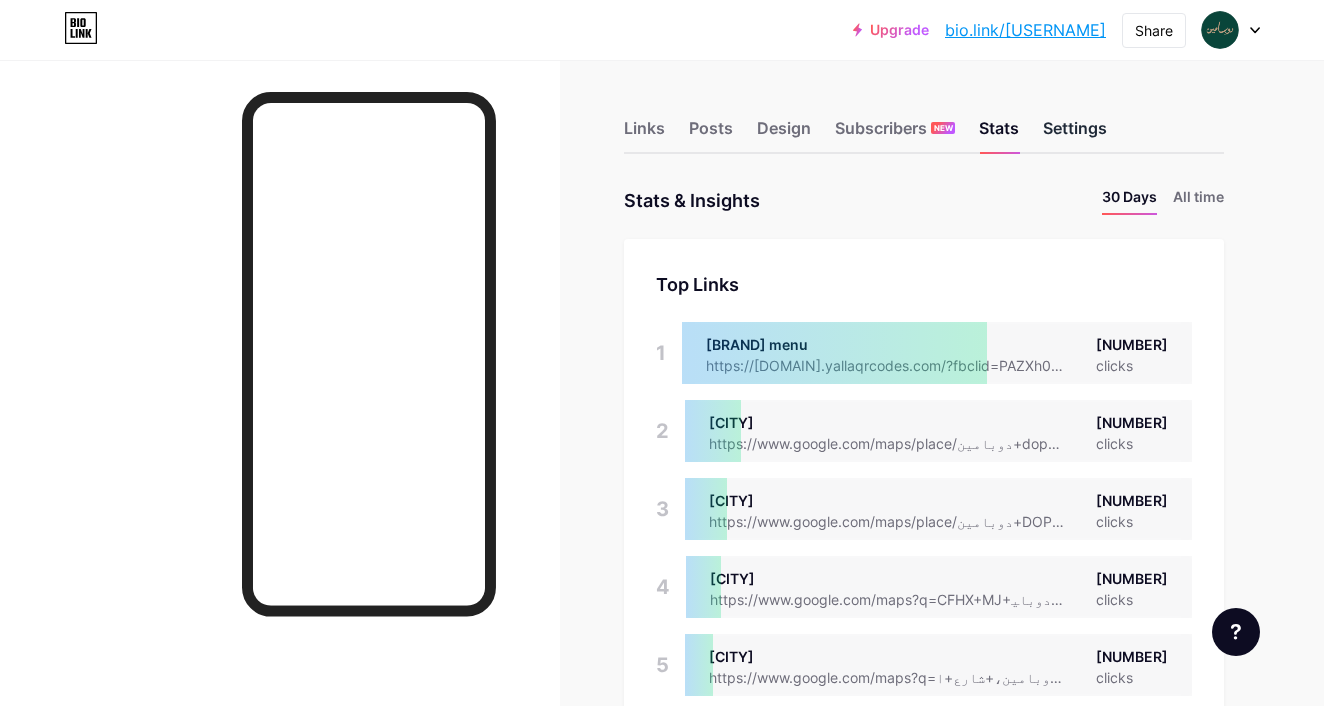 click on "Settings" at bounding box center [1075, 134] 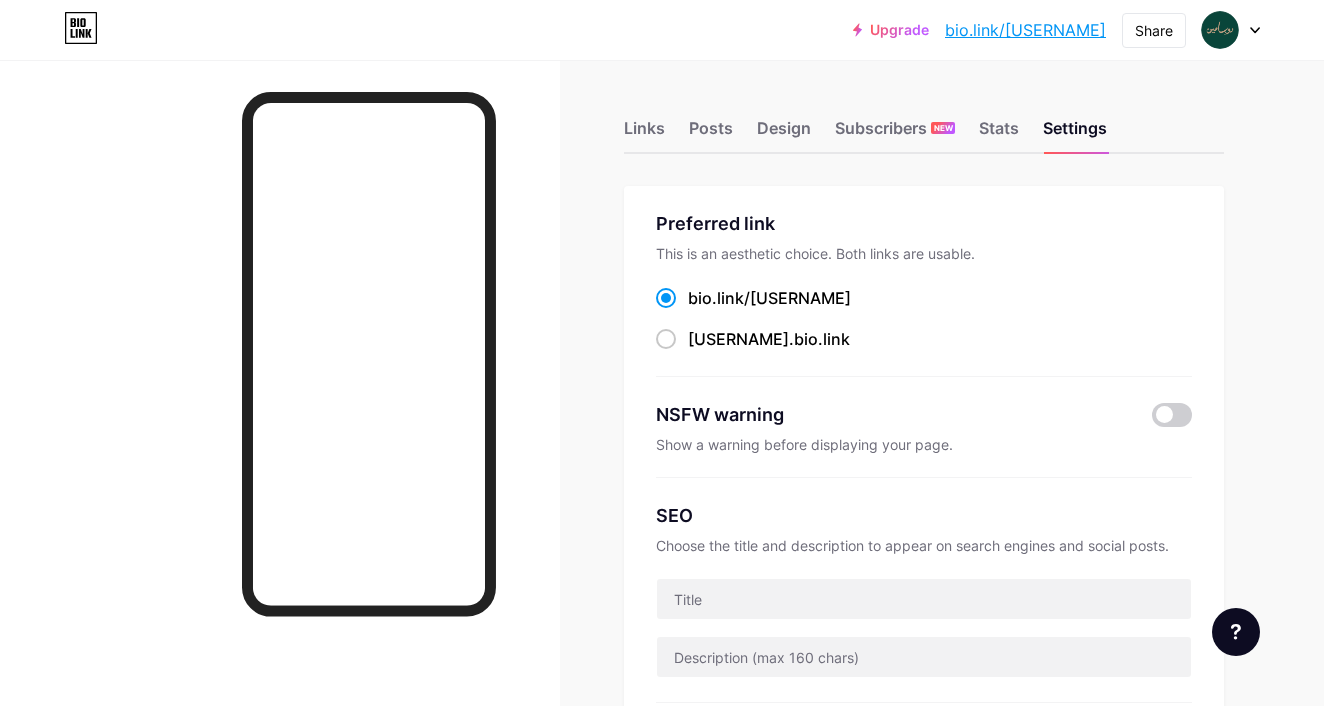 scroll, scrollTop: 0, scrollLeft: 0, axis: both 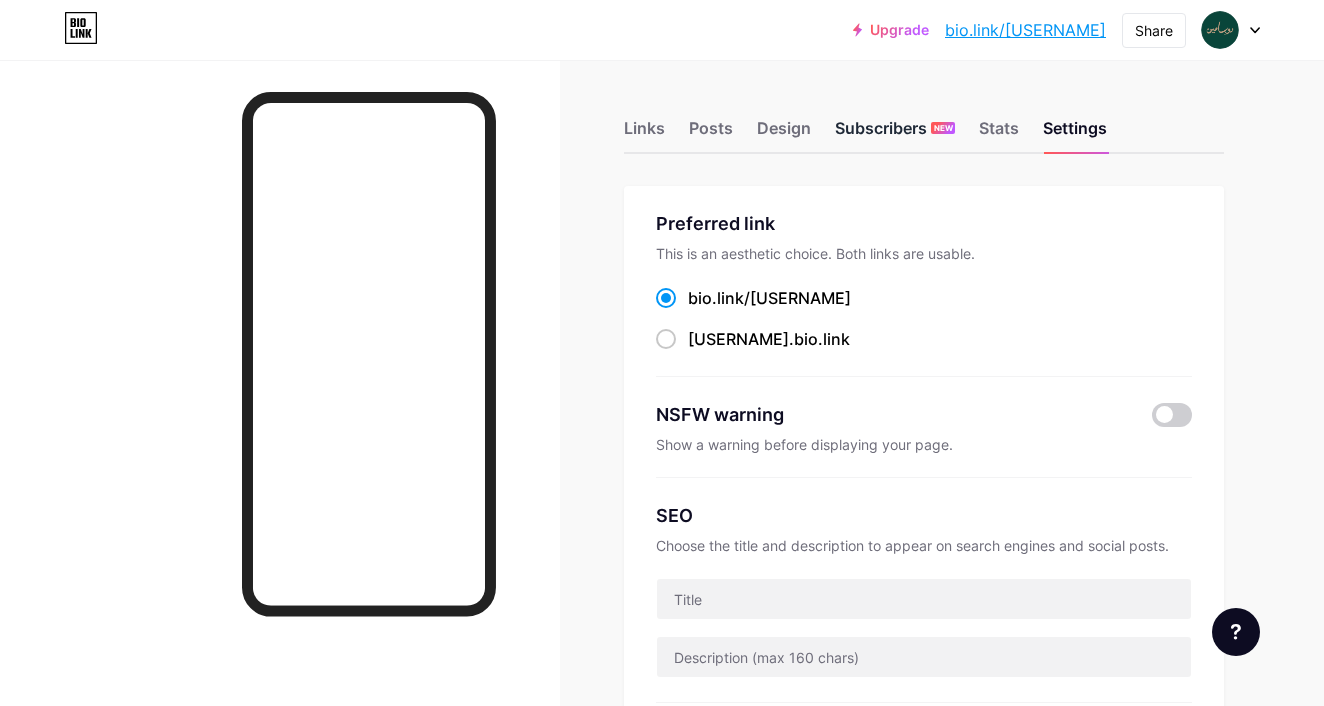 click on "Subscribers
NEW" at bounding box center [895, 134] 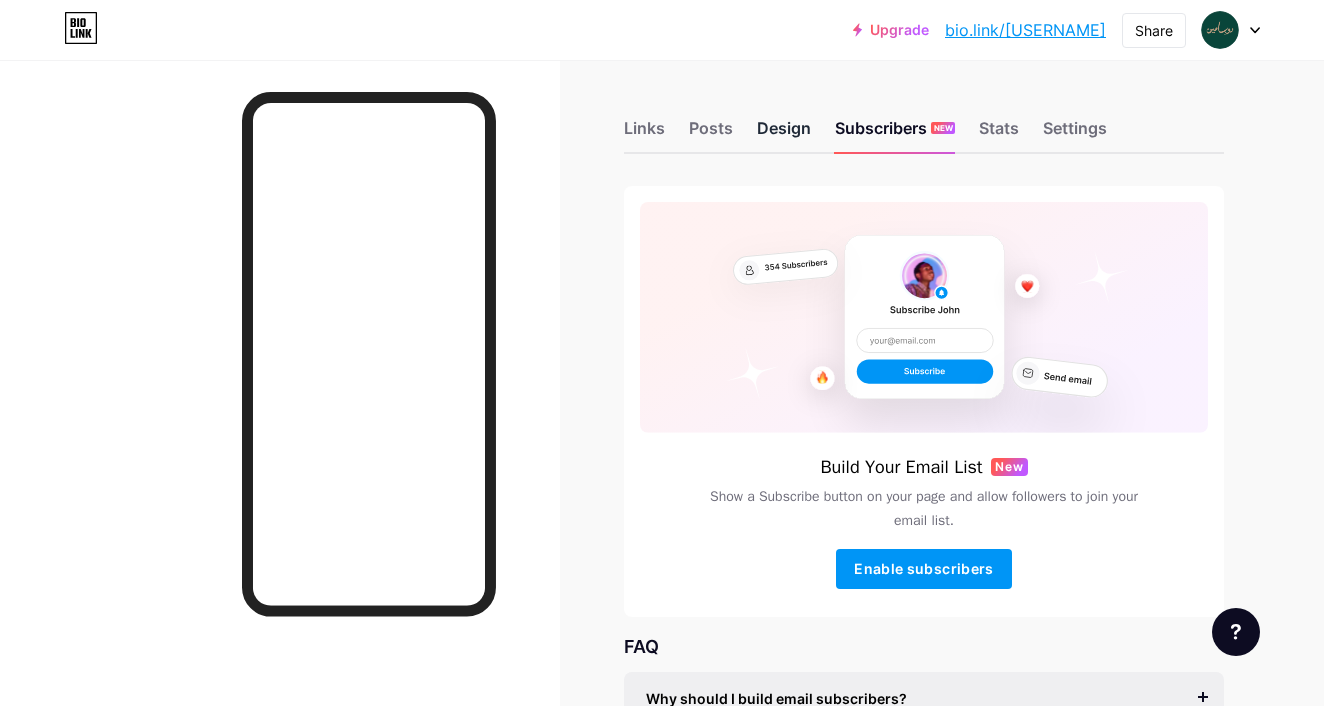 click on "Design" at bounding box center [784, 134] 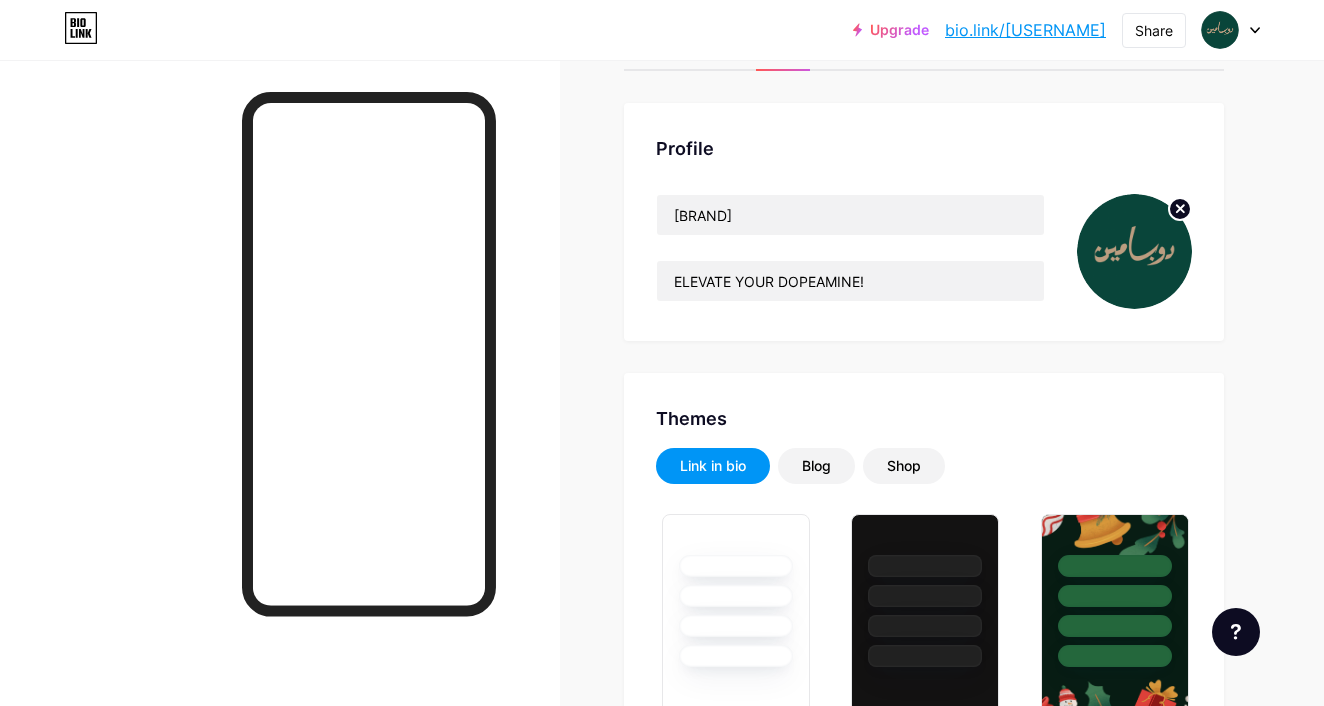 type on "#b39f86" 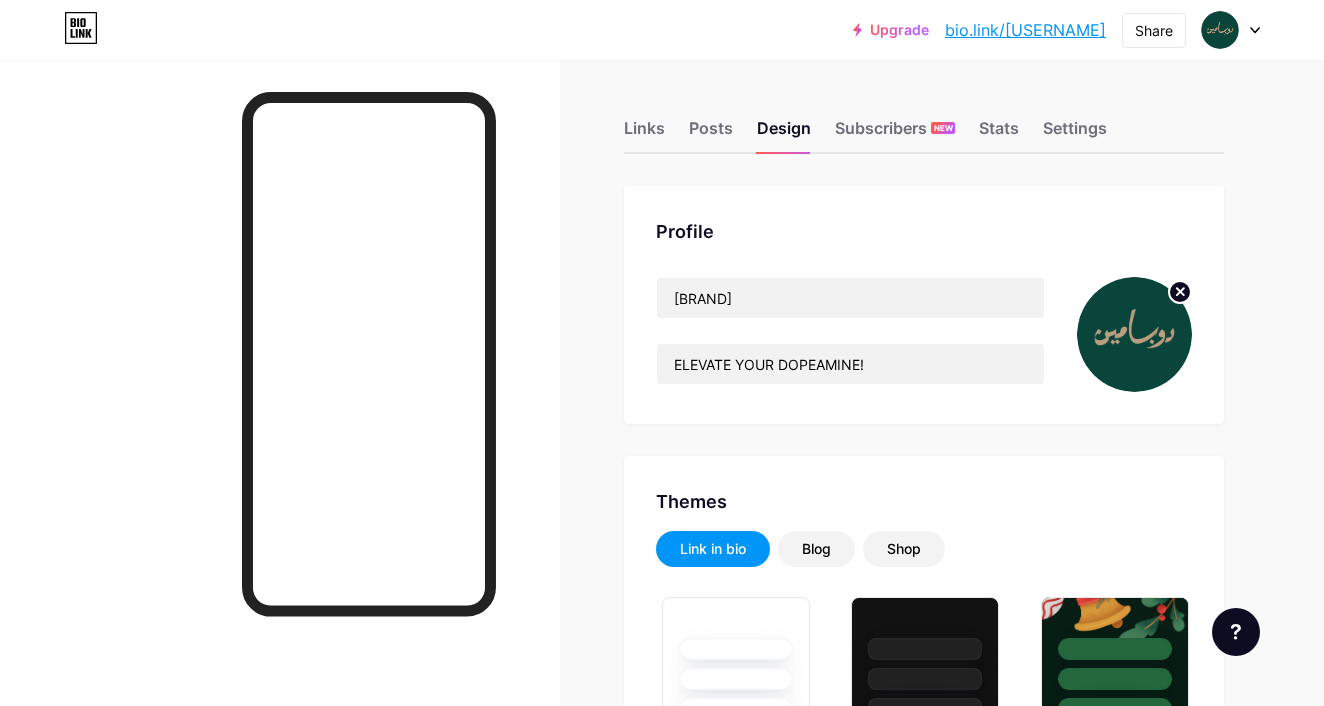 scroll, scrollTop: 0, scrollLeft: 0, axis: both 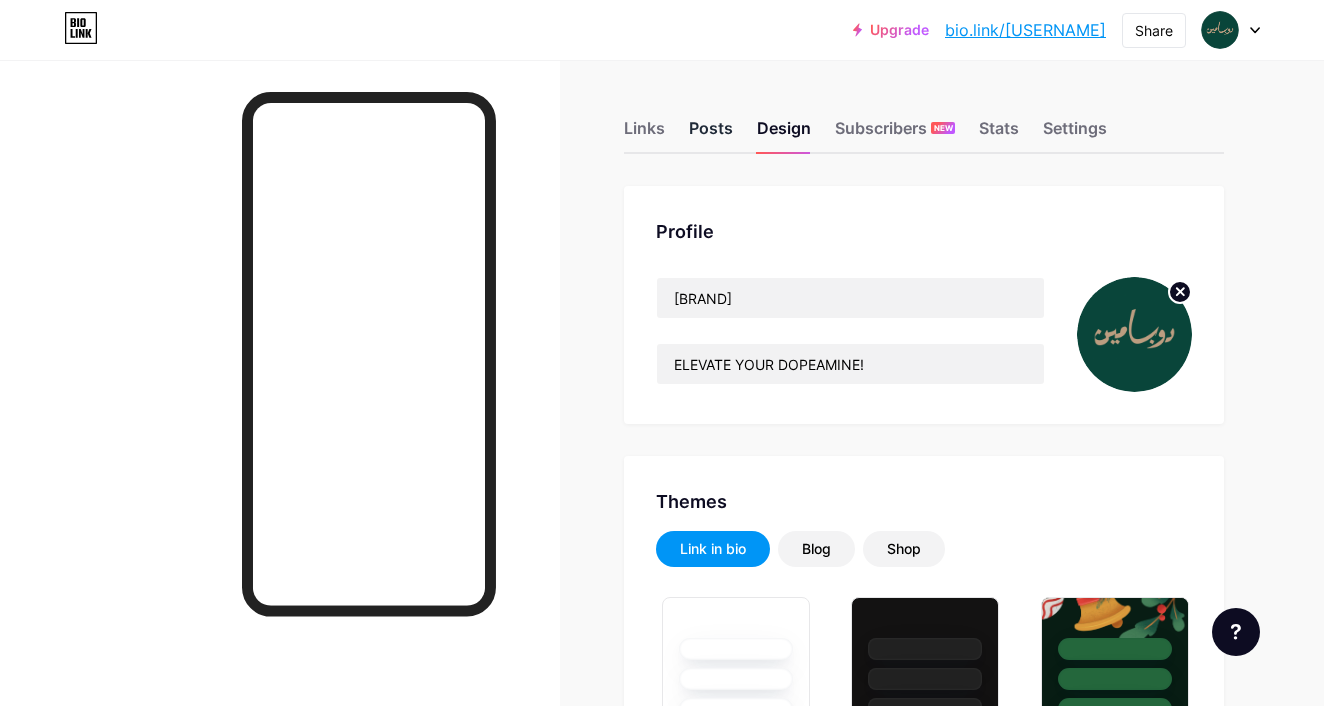 click on "Posts" at bounding box center [711, 134] 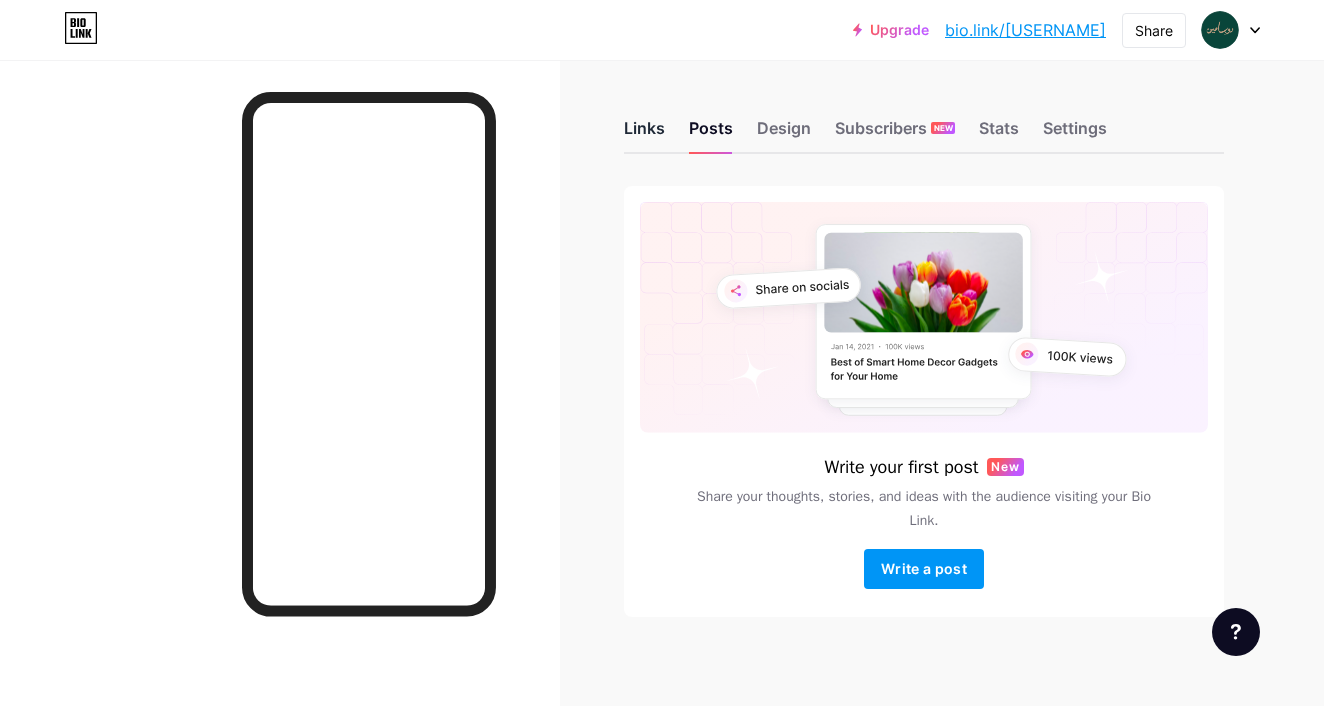 click on "Links" at bounding box center [644, 134] 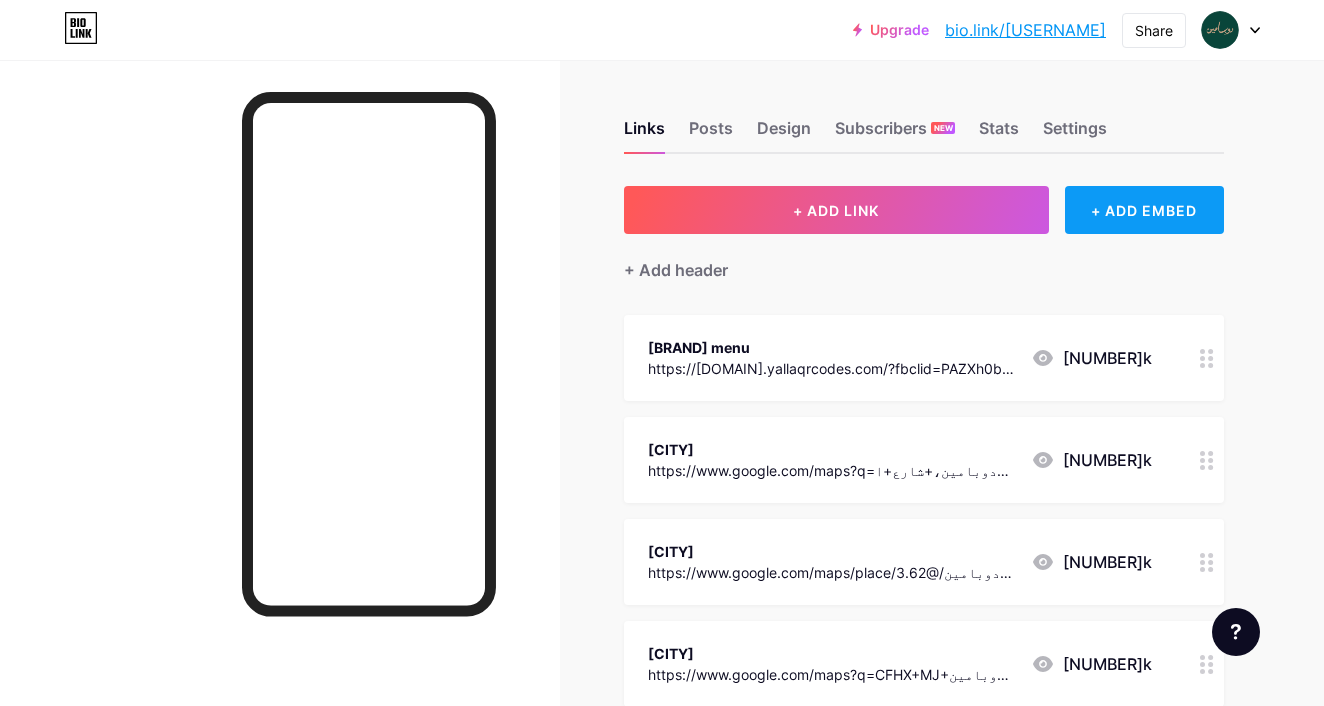 click on "+ ADD EMBED" at bounding box center (1144, 210) 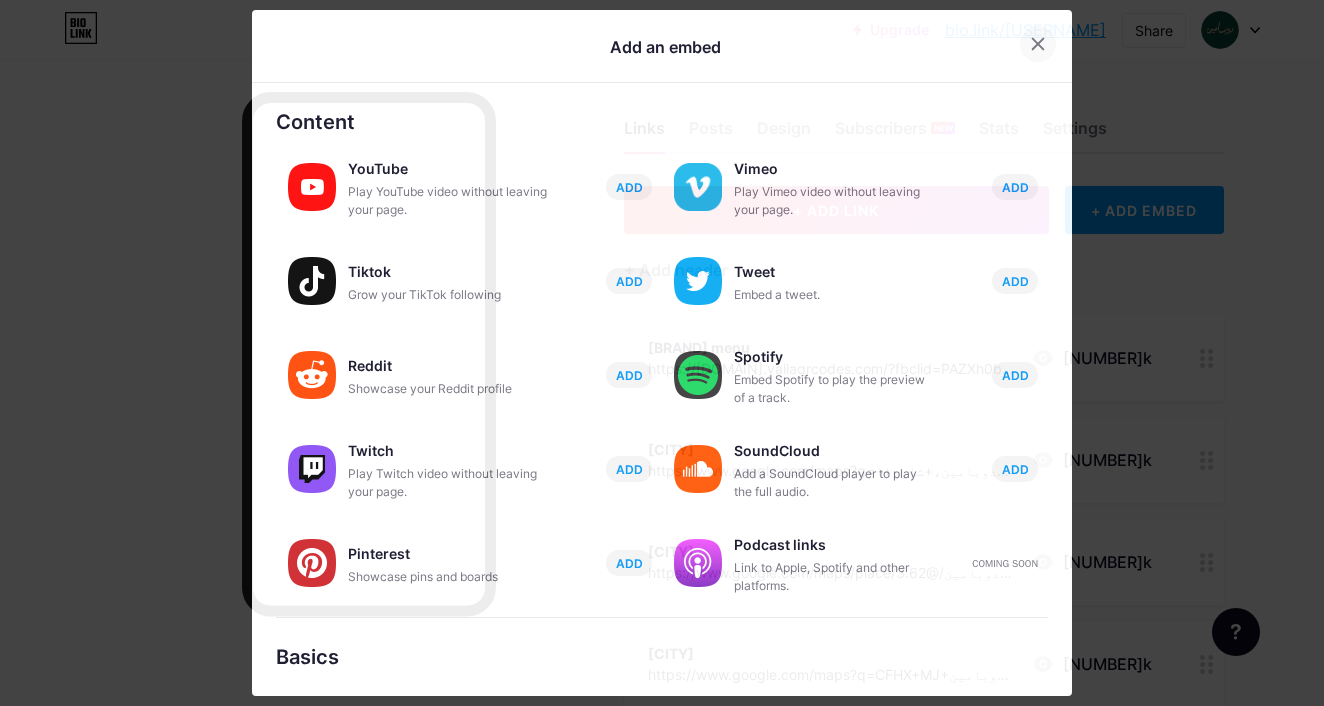 click 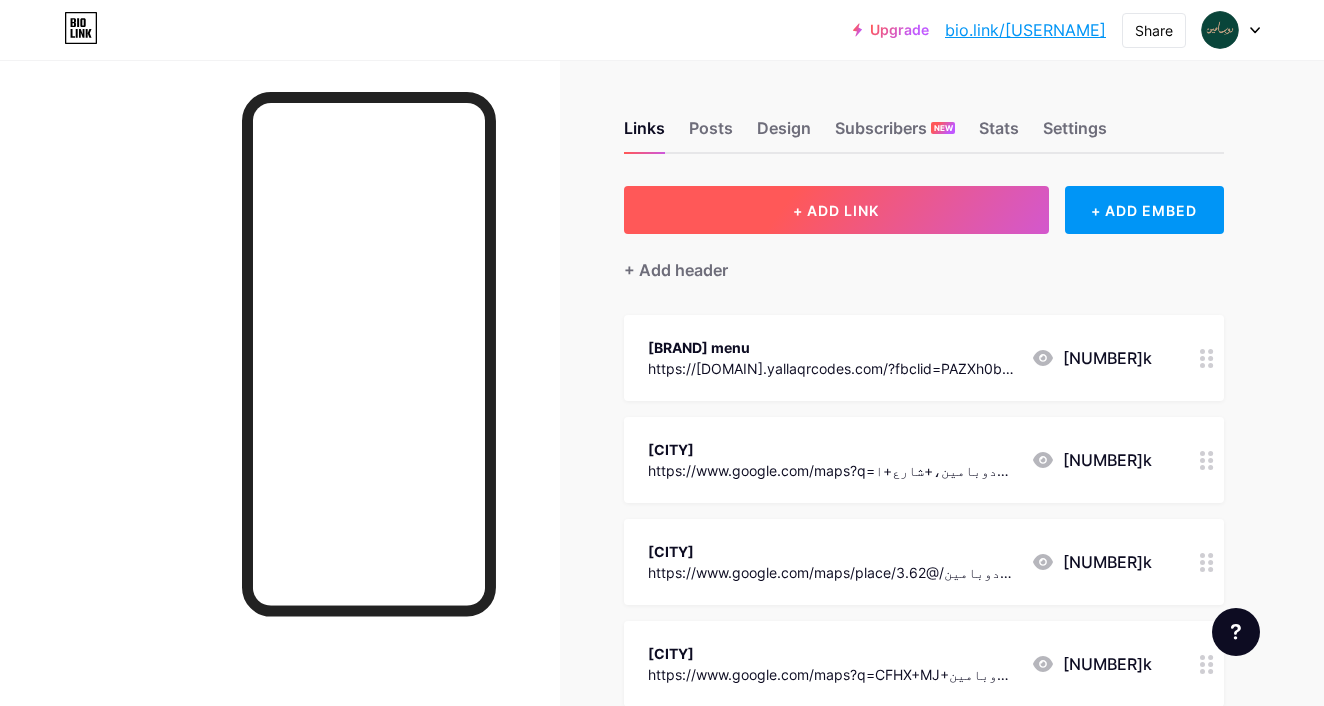 click on "+ ADD LINK" at bounding box center [836, 210] 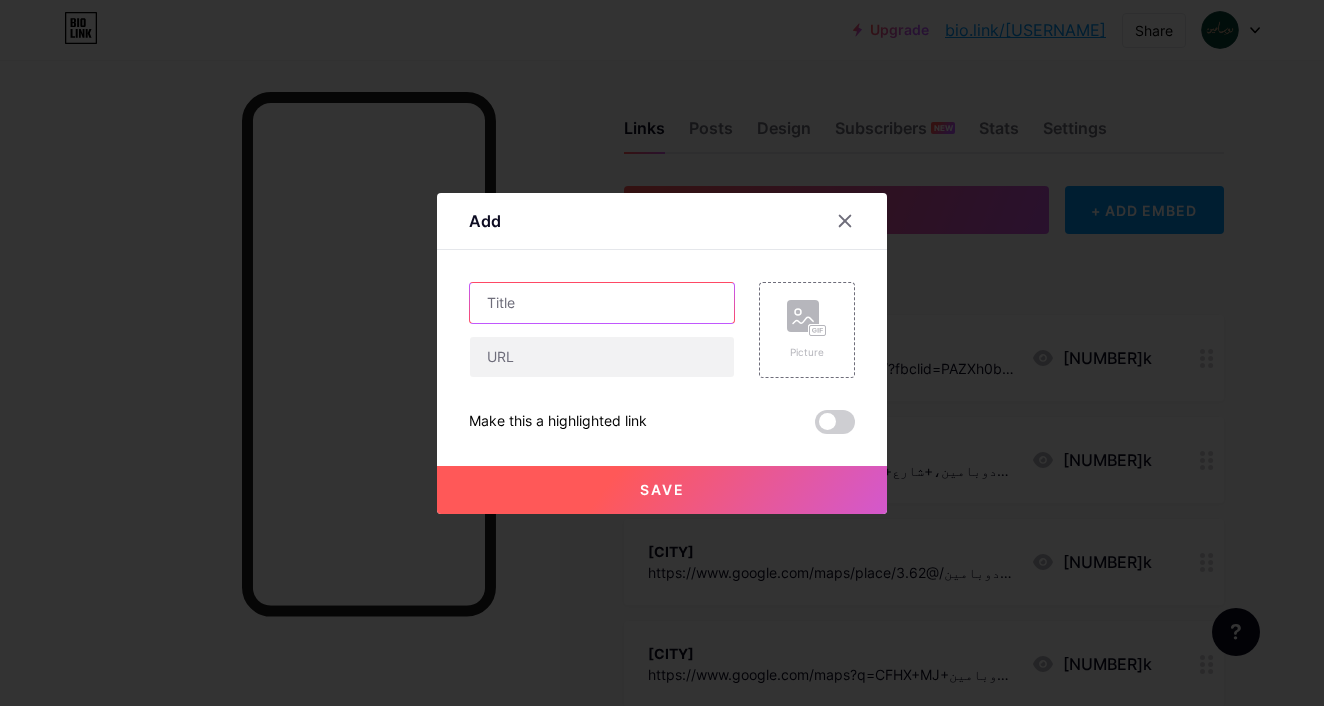 click at bounding box center [602, 303] 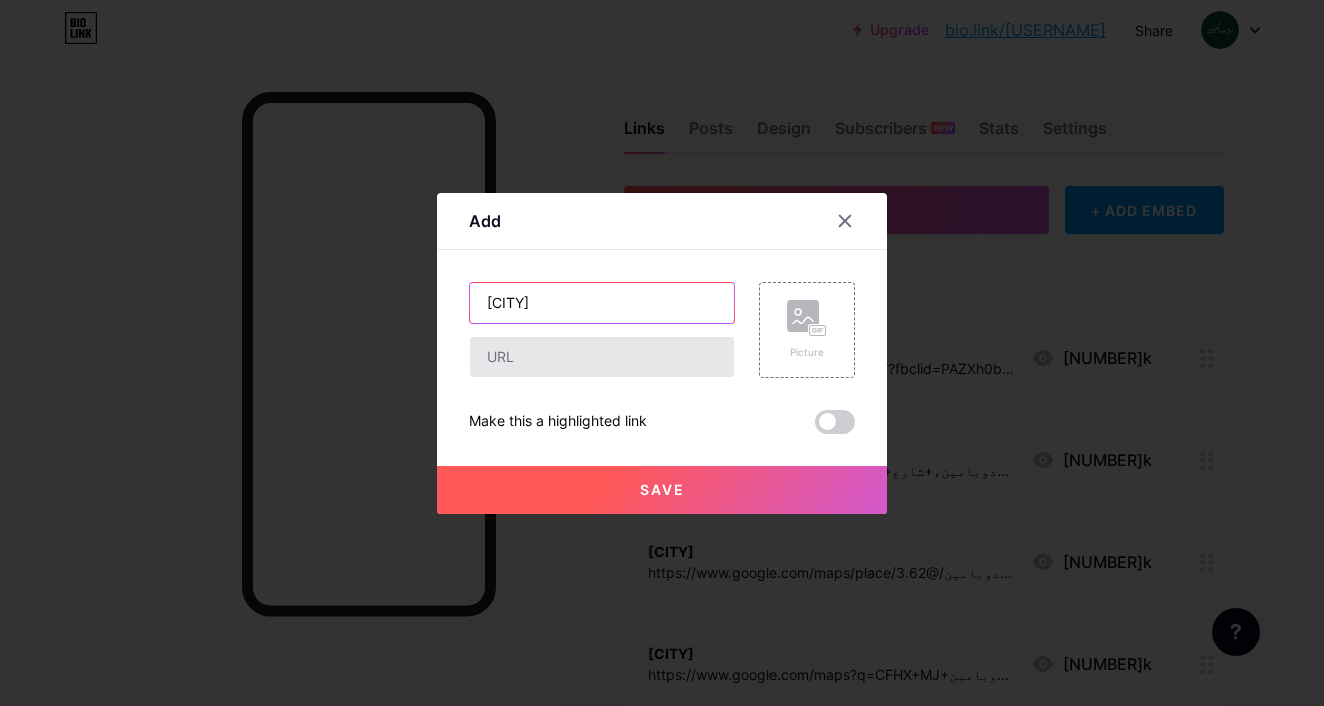type on "[CITY]" 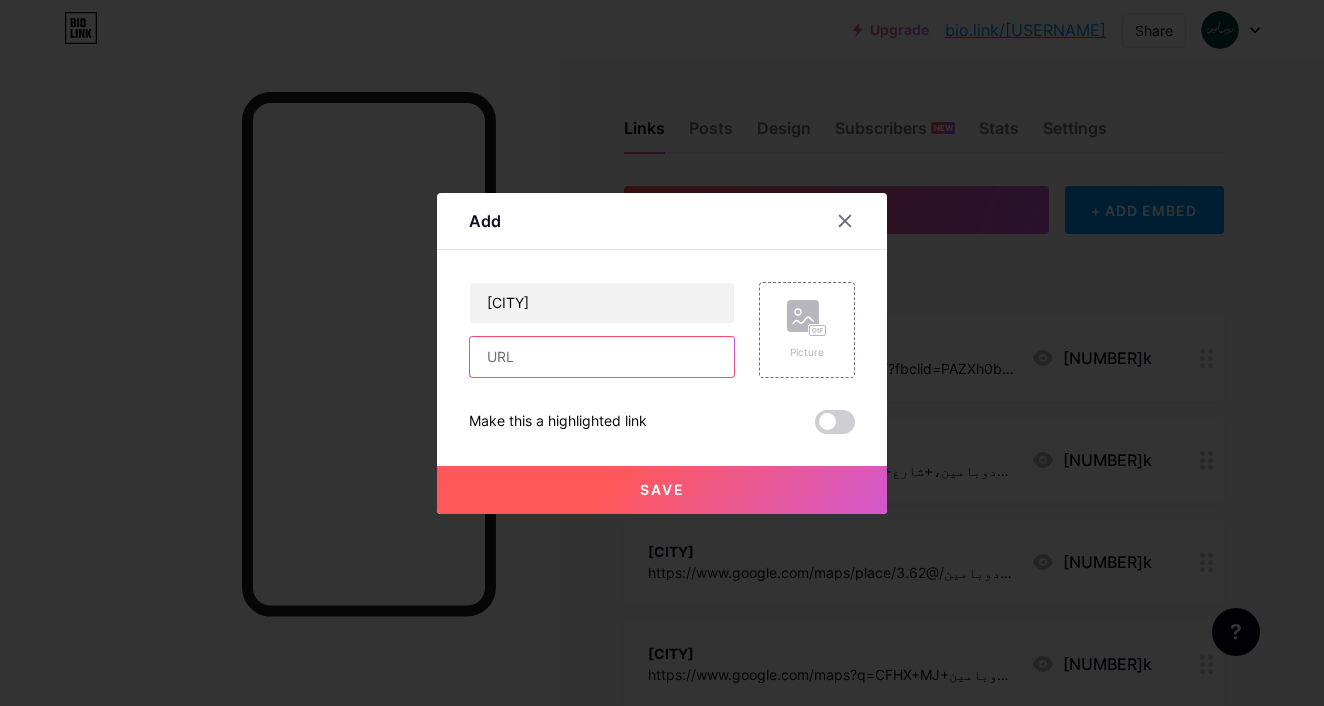 click at bounding box center (602, 357) 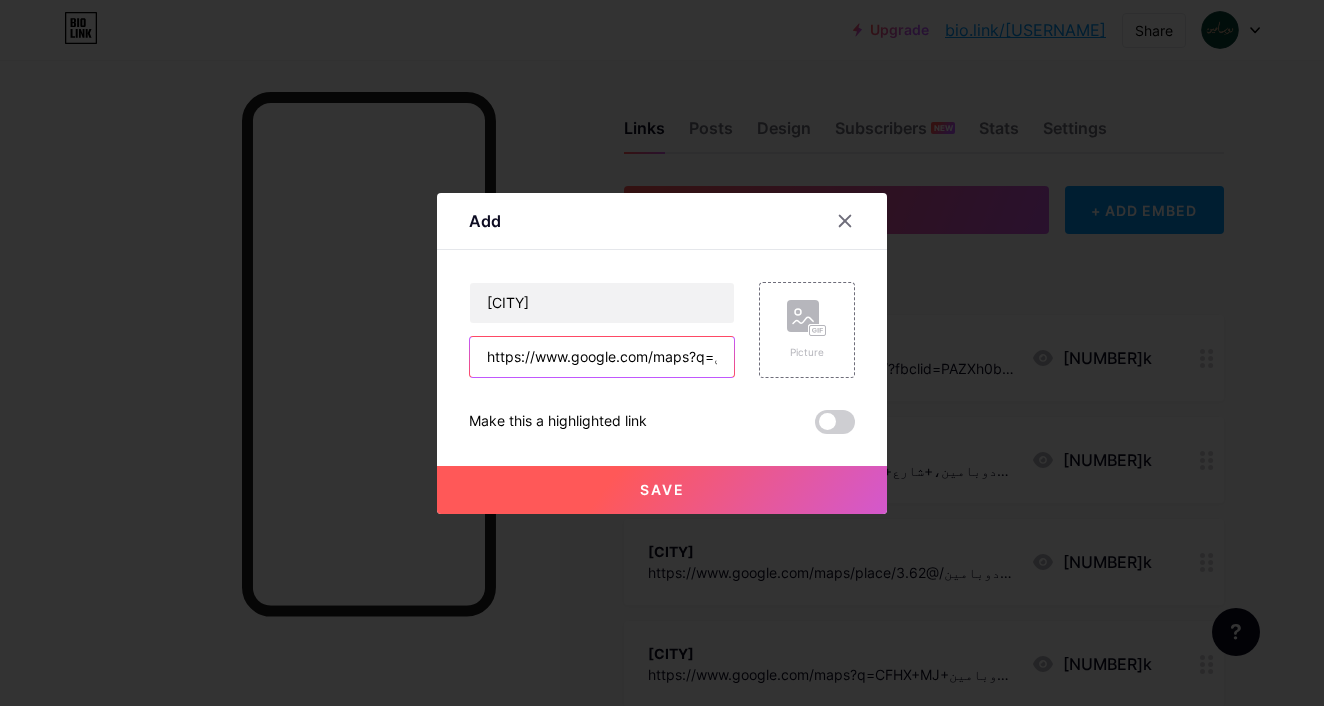 type on "https://www.google.com/maps?q=دوبامين+DOPEAMINE,+King+Fahd+Rd,+Arim,+Abha+62563&ftid=0x15fb57e265898a21:0x62273b6418fff370&entry=gps&lucs=,94282334,94224825,94227247,94227248,94231188,47071704,47069508,94218641,94282134,94203019,47084304&g_ep=CAISEjI1LjIwLjAuNzU3ODEwNjA5MBgAIIgnKmMsOTQyODIzMzQsOTQyMjQ4MjUsOTQyMjcyNDcsOTQyMjcyNDgsOTQyMzExODgsNDcwNzE3MDQsNDcwNjk1MDgsOTQyMTg2NDEsOTQyODIxMzQsOTQyMDMwMTksNDcwODQzMDRCAlNB&skid=30837dbf-8269-4390-bd3b-451b8b0b6dec&g_st=com.google.maps.preview.copy" 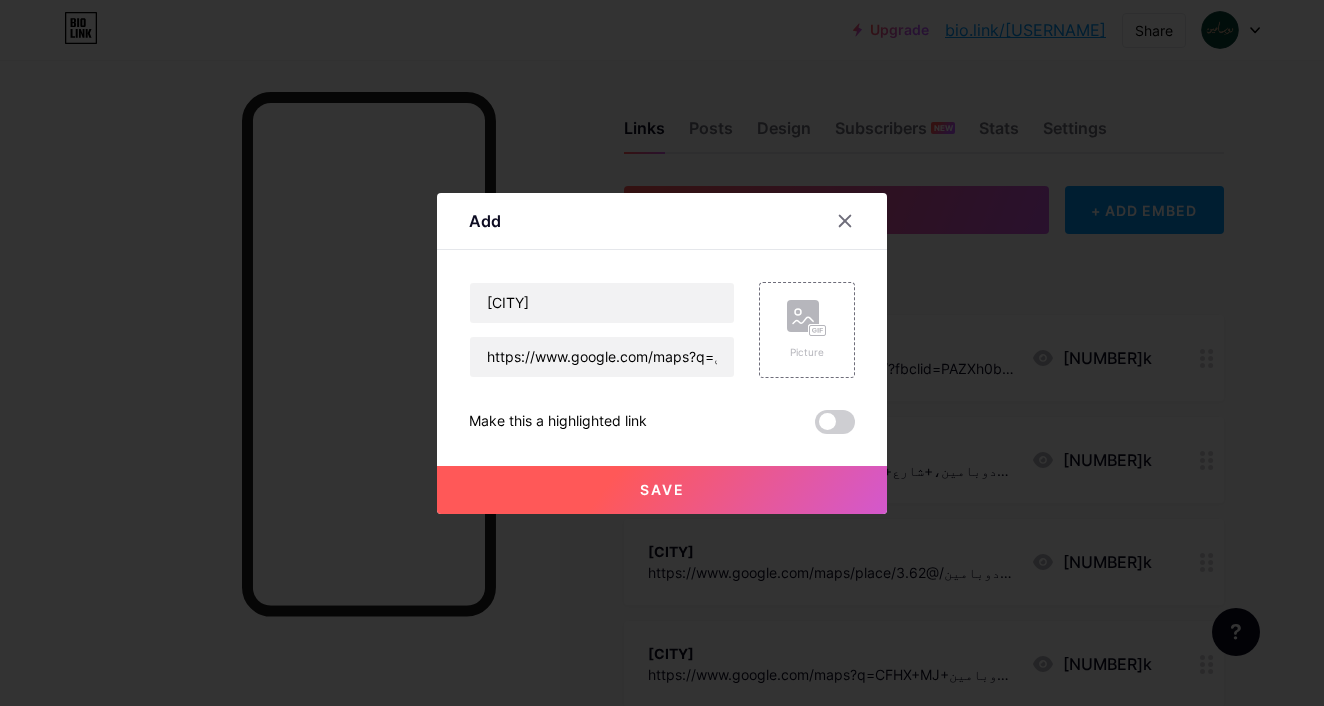 click on "Save" at bounding box center (662, 489) 